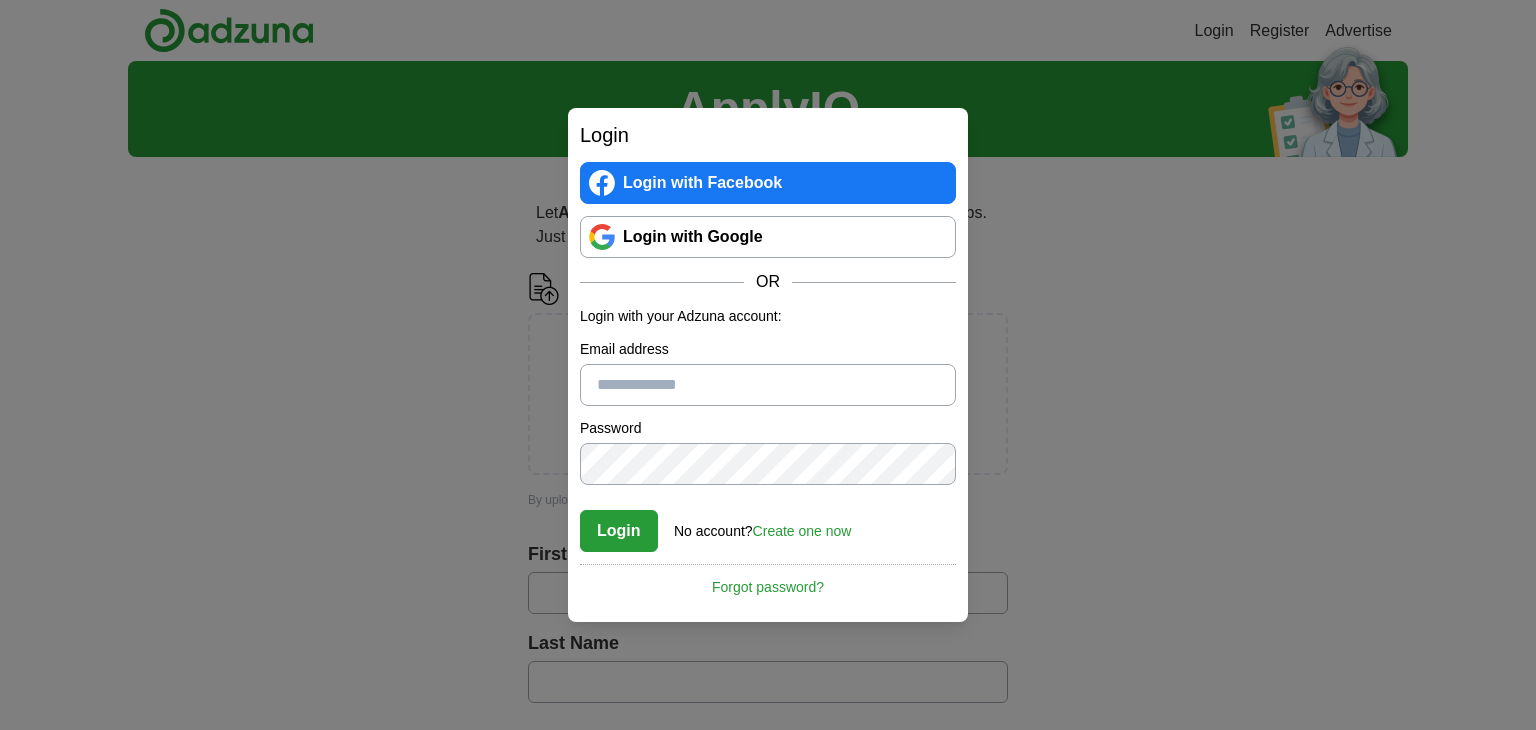 scroll, scrollTop: 0, scrollLeft: 0, axis: both 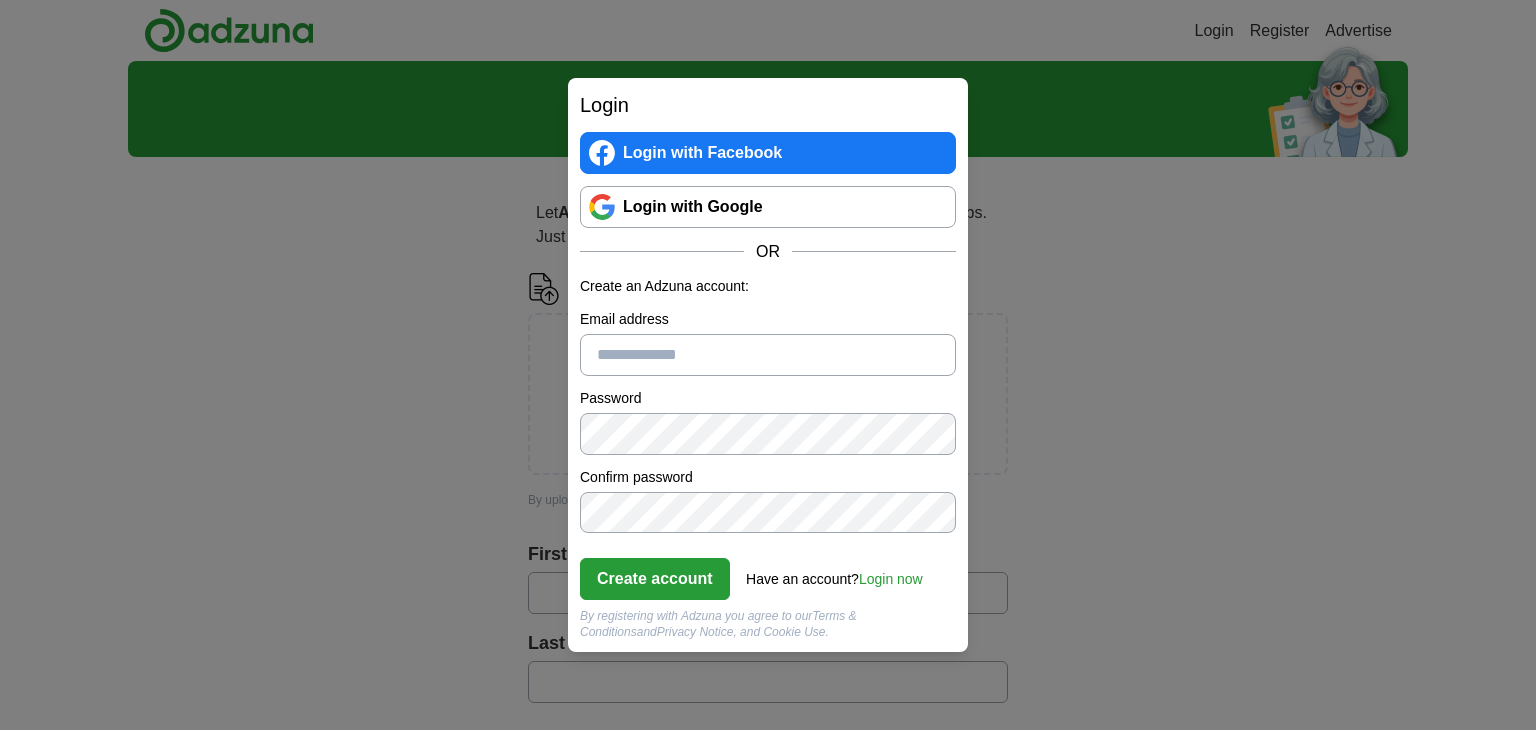 click on "Email address" at bounding box center [768, 355] 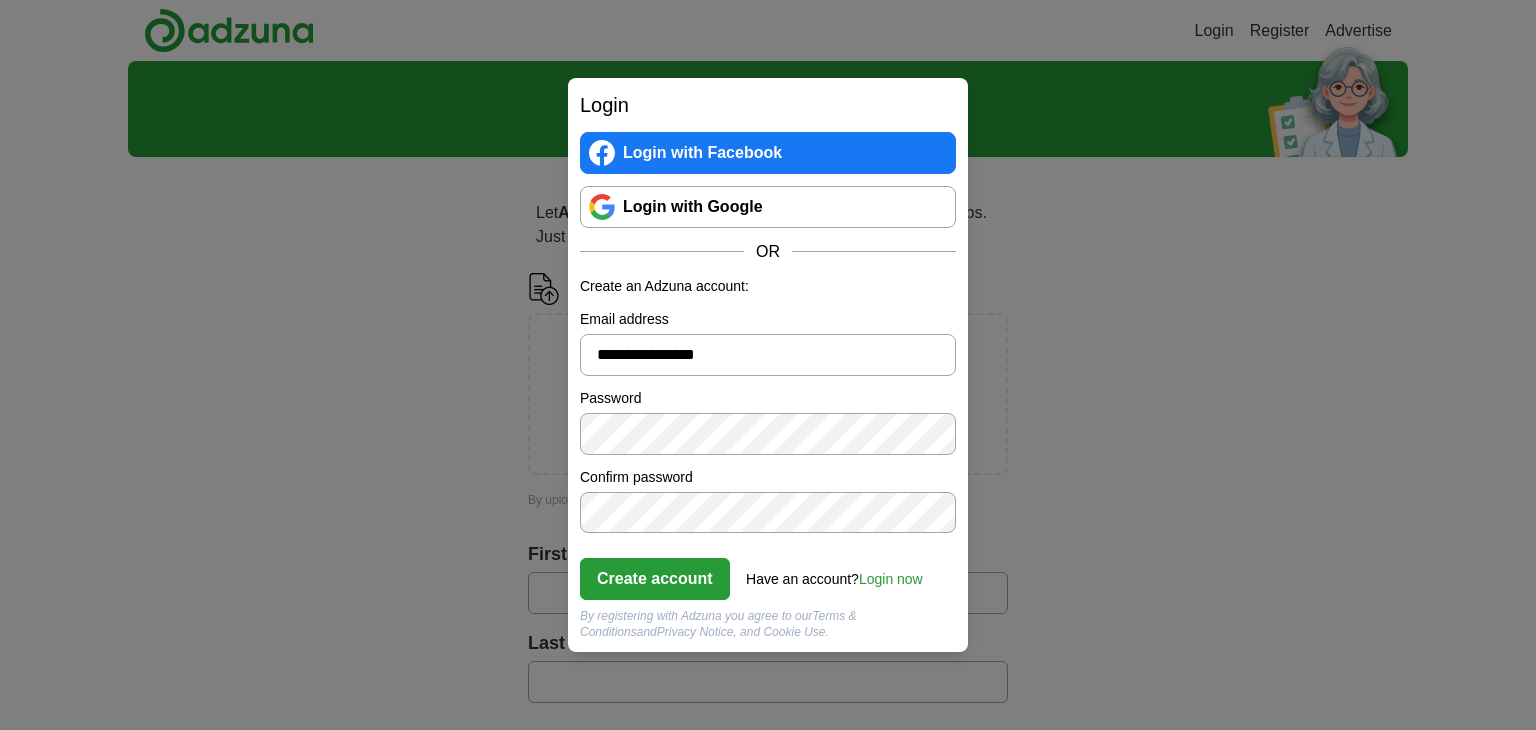click on "Create account" at bounding box center (655, 579) 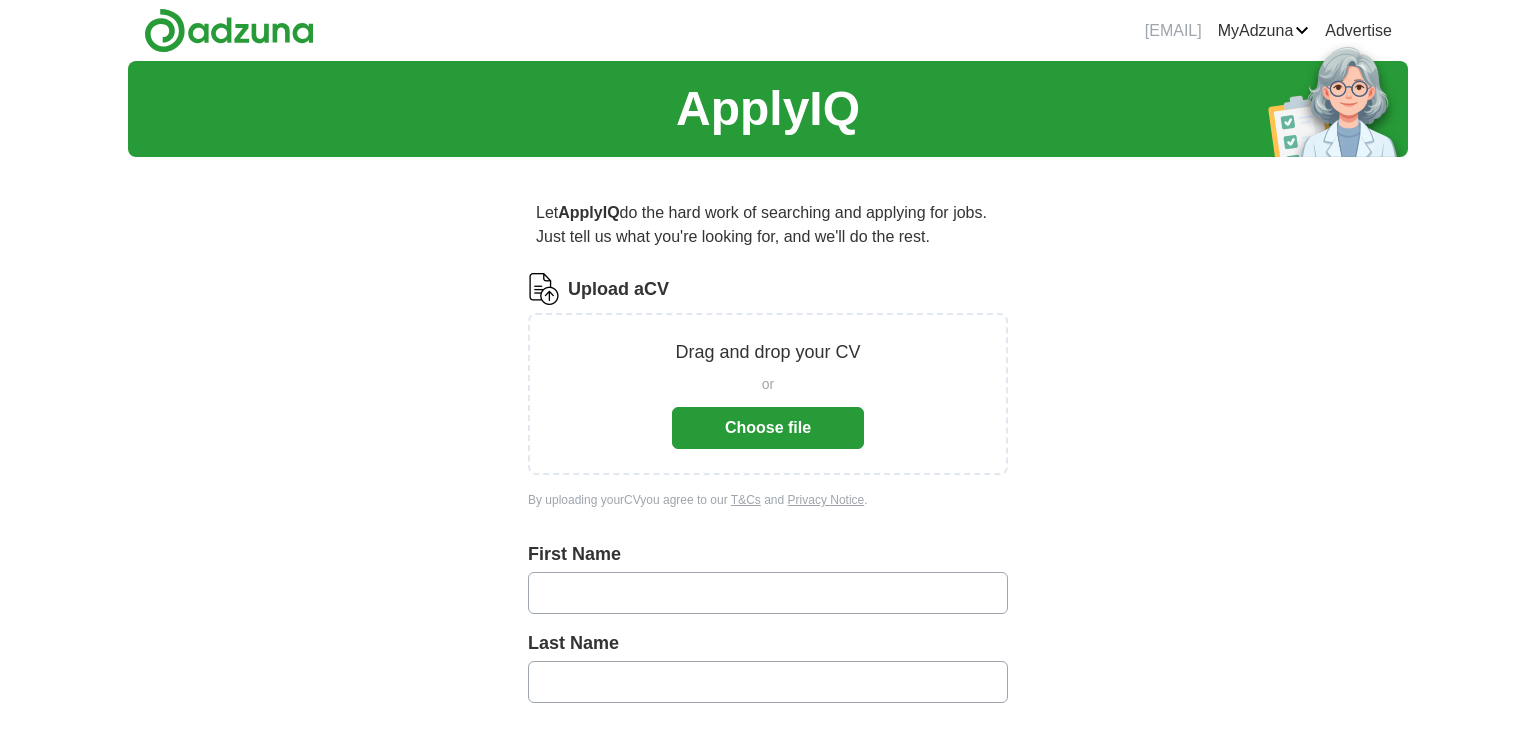 scroll, scrollTop: 0, scrollLeft: 0, axis: both 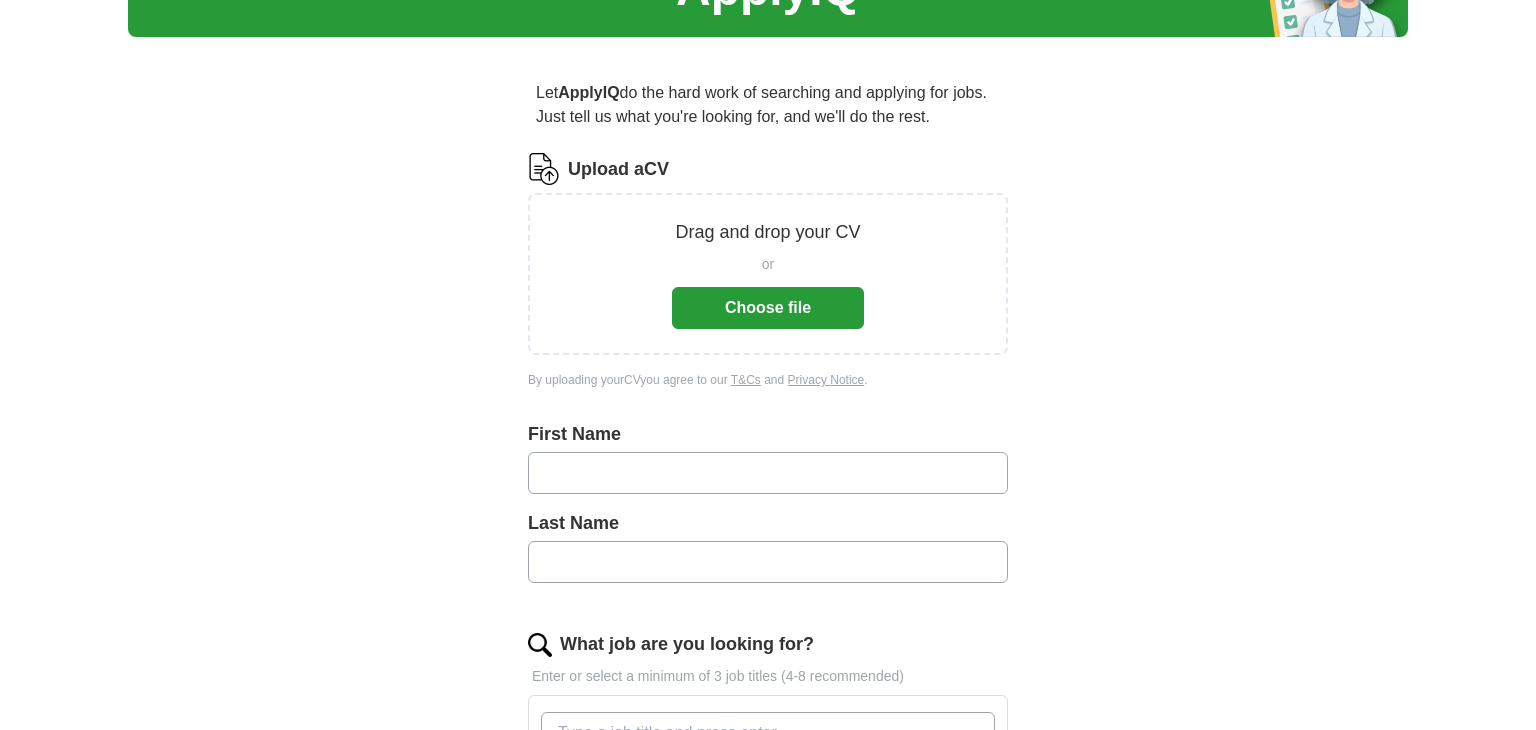 click on "Choose file" at bounding box center (768, 308) 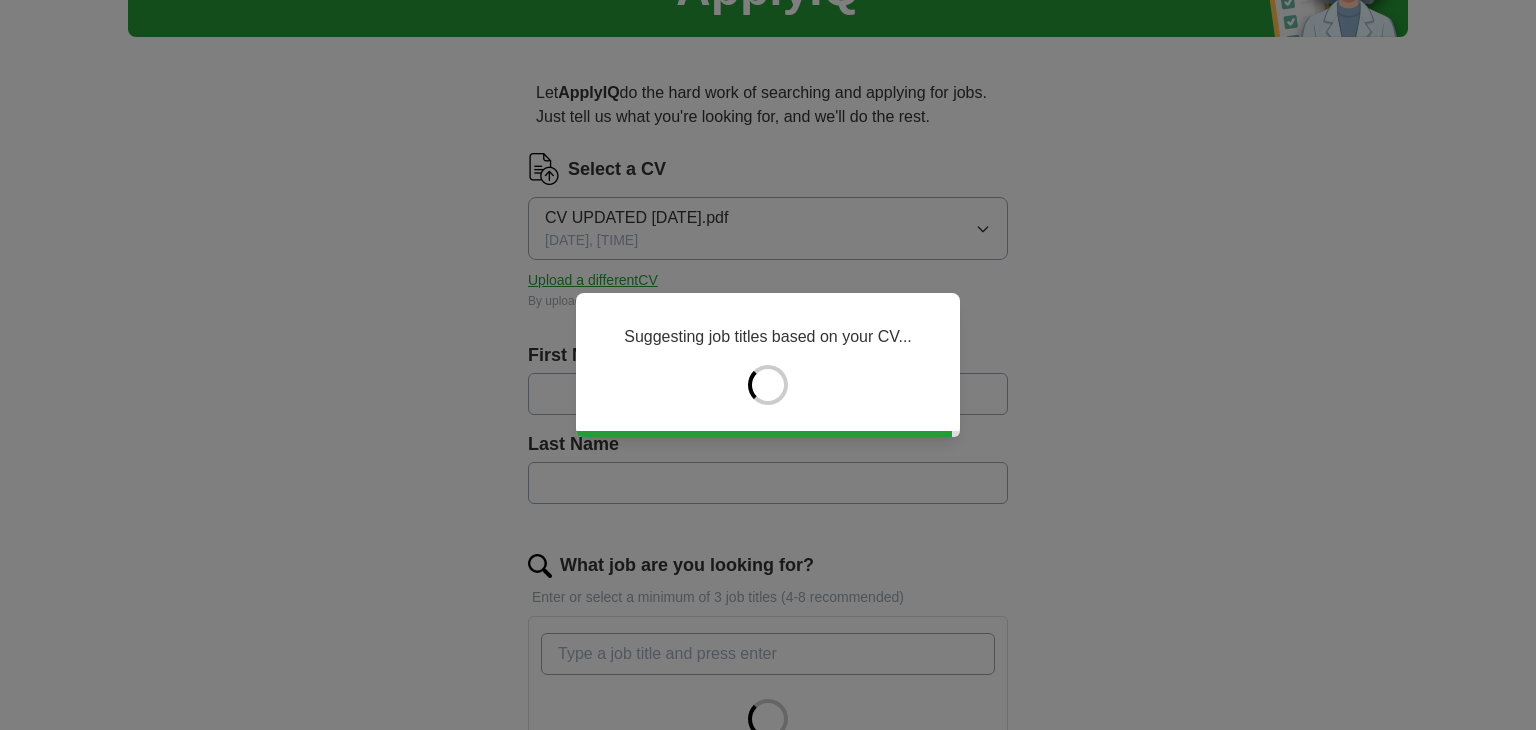 type on "*******" 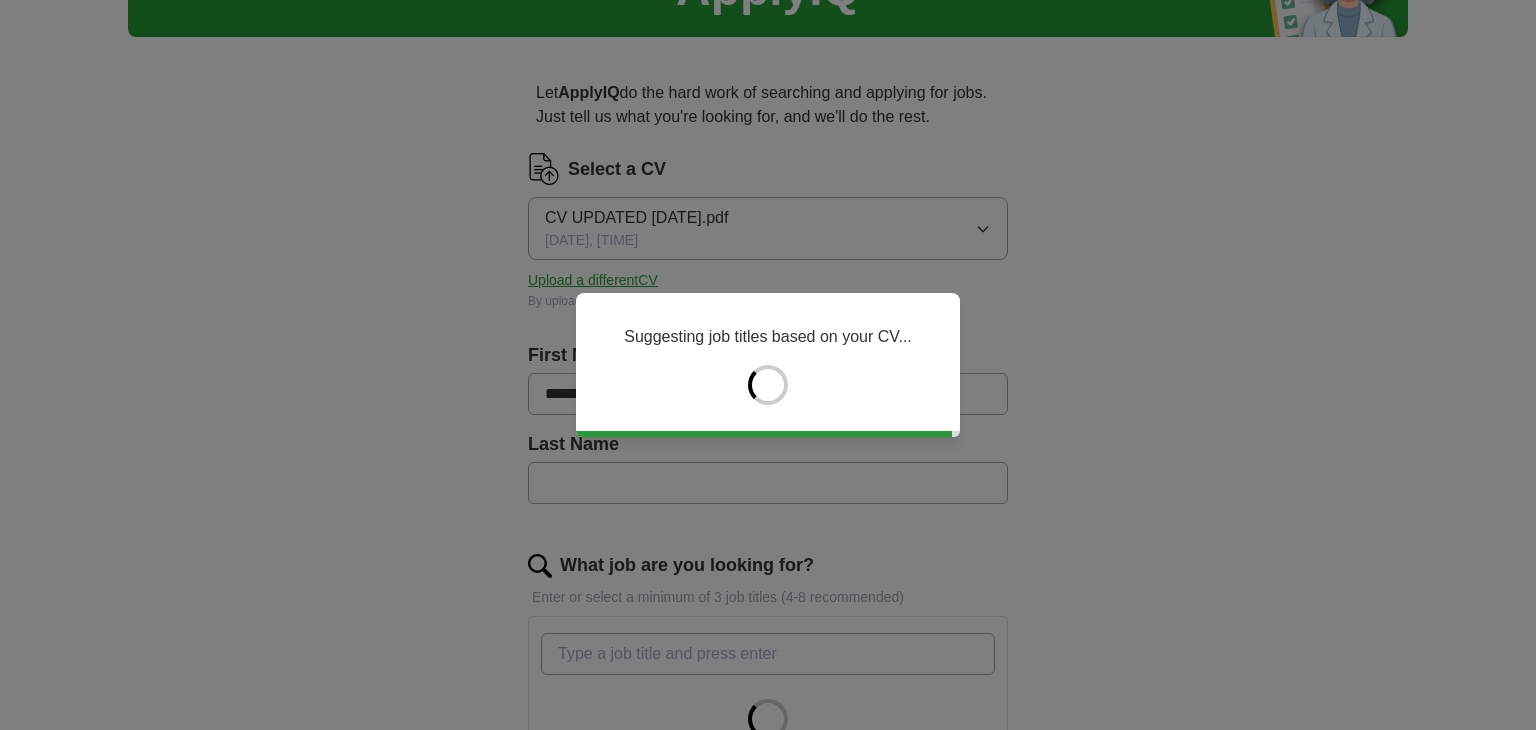type on "*******" 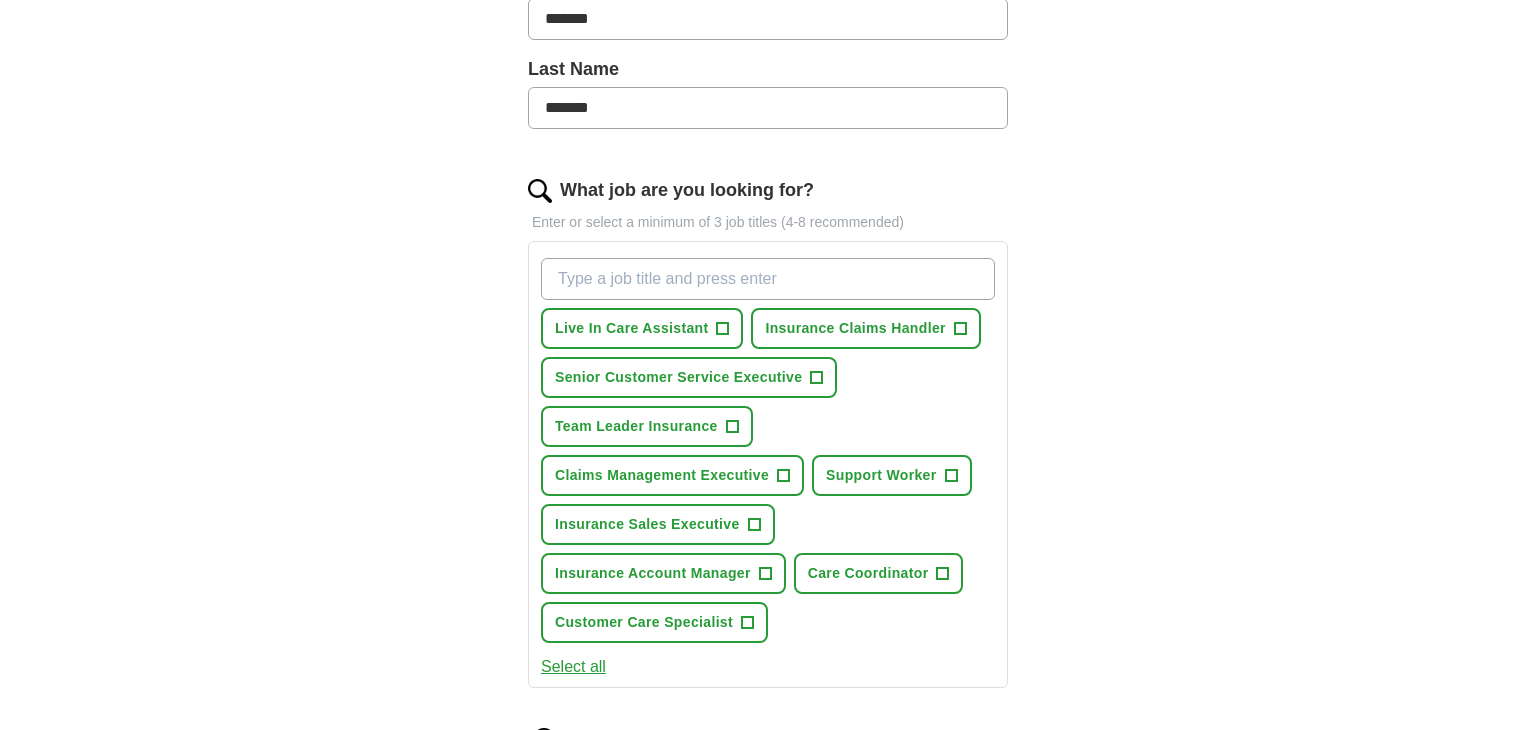 scroll, scrollTop: 498, scrollLeft: 0, axis: vertical 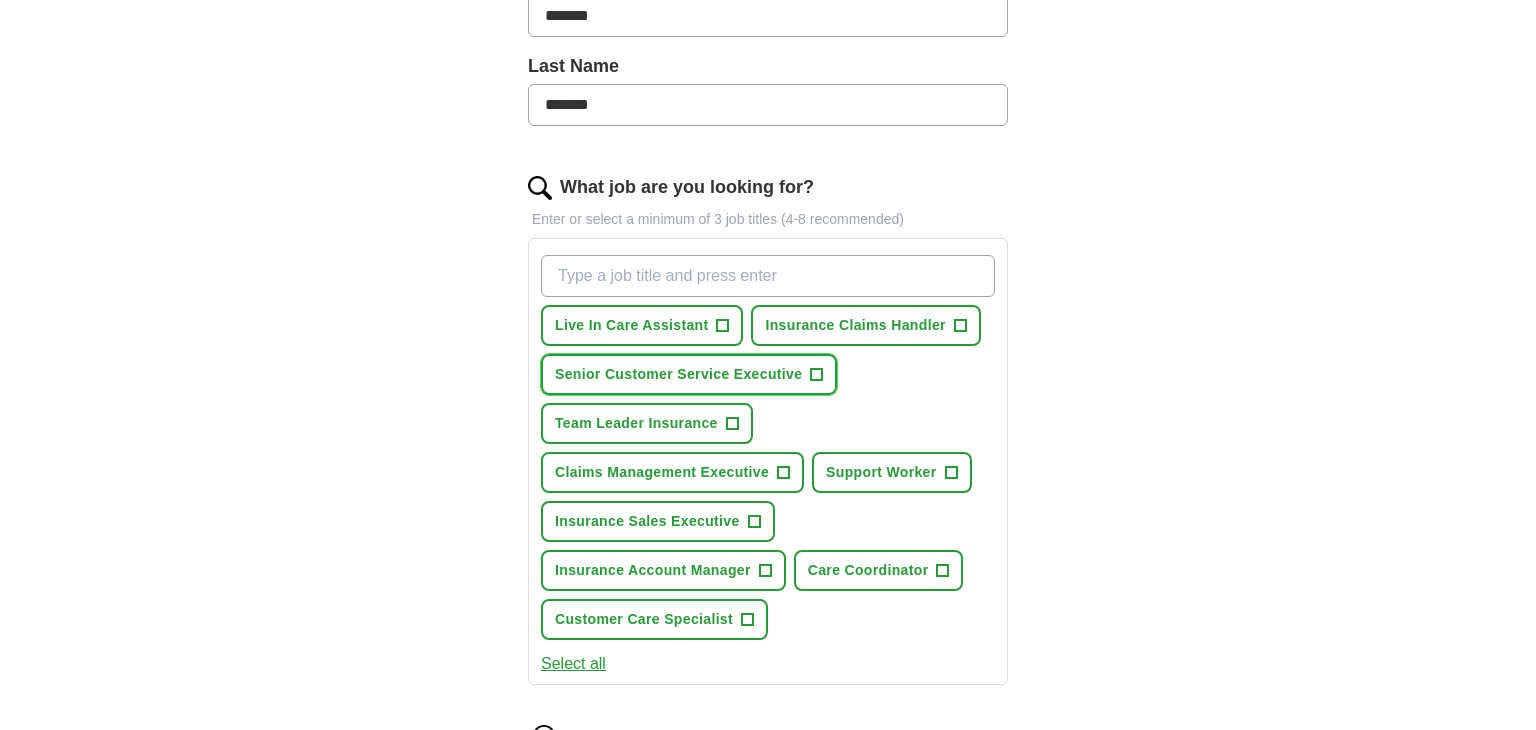 click on "+" at bounding box center [817, 375] 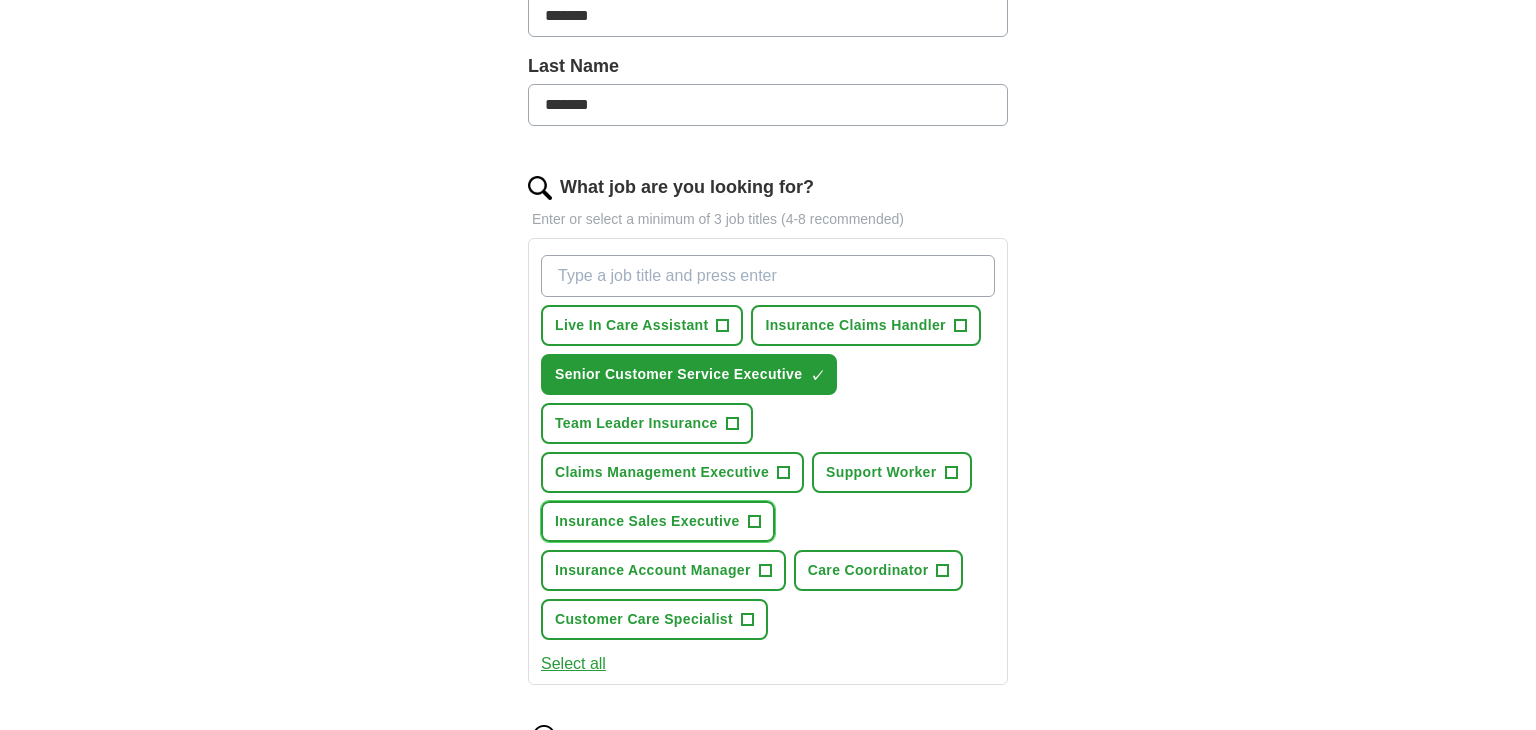 click on "+" at bounding box center [754, 522] 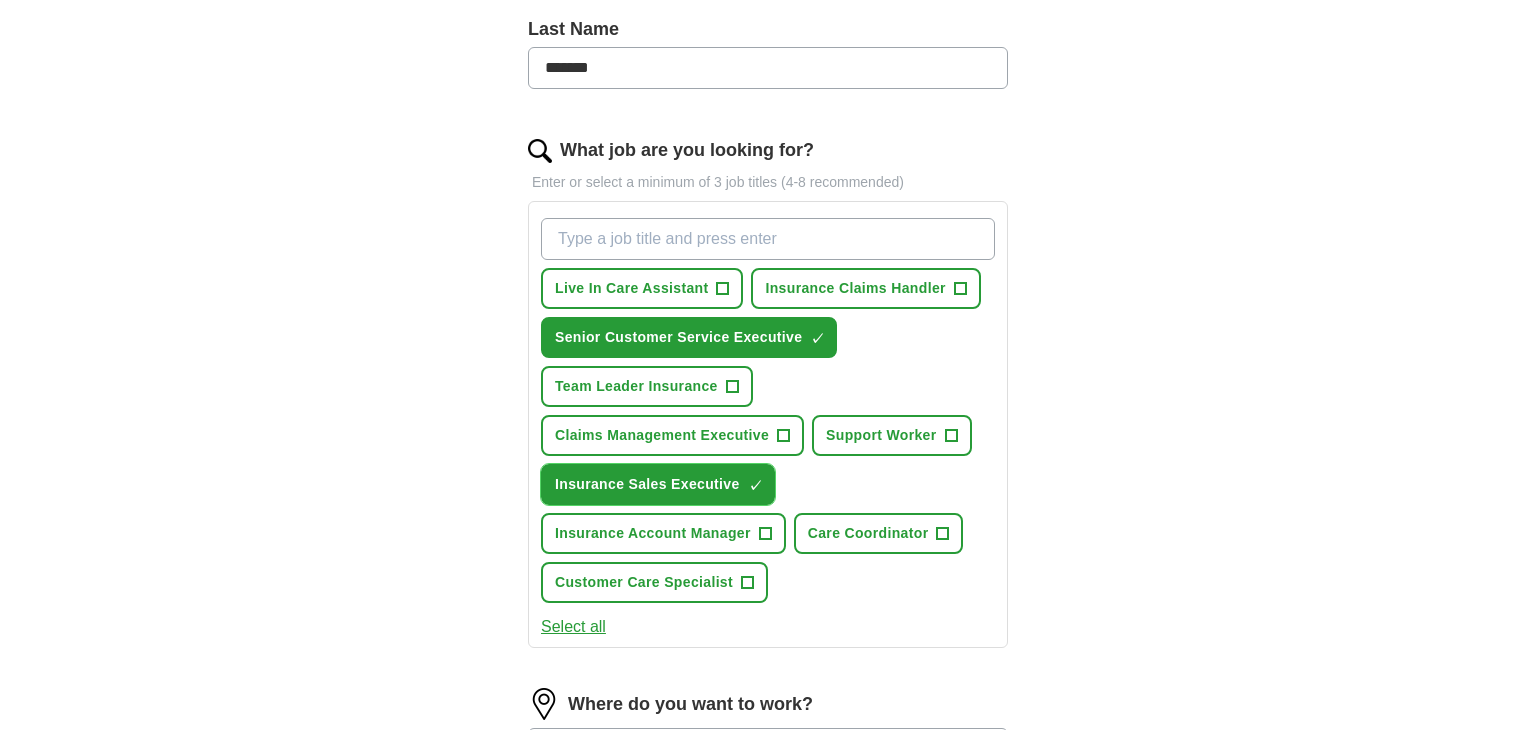 scroll, scrollTop: 548, scrollLeft: 0, axis: vertical 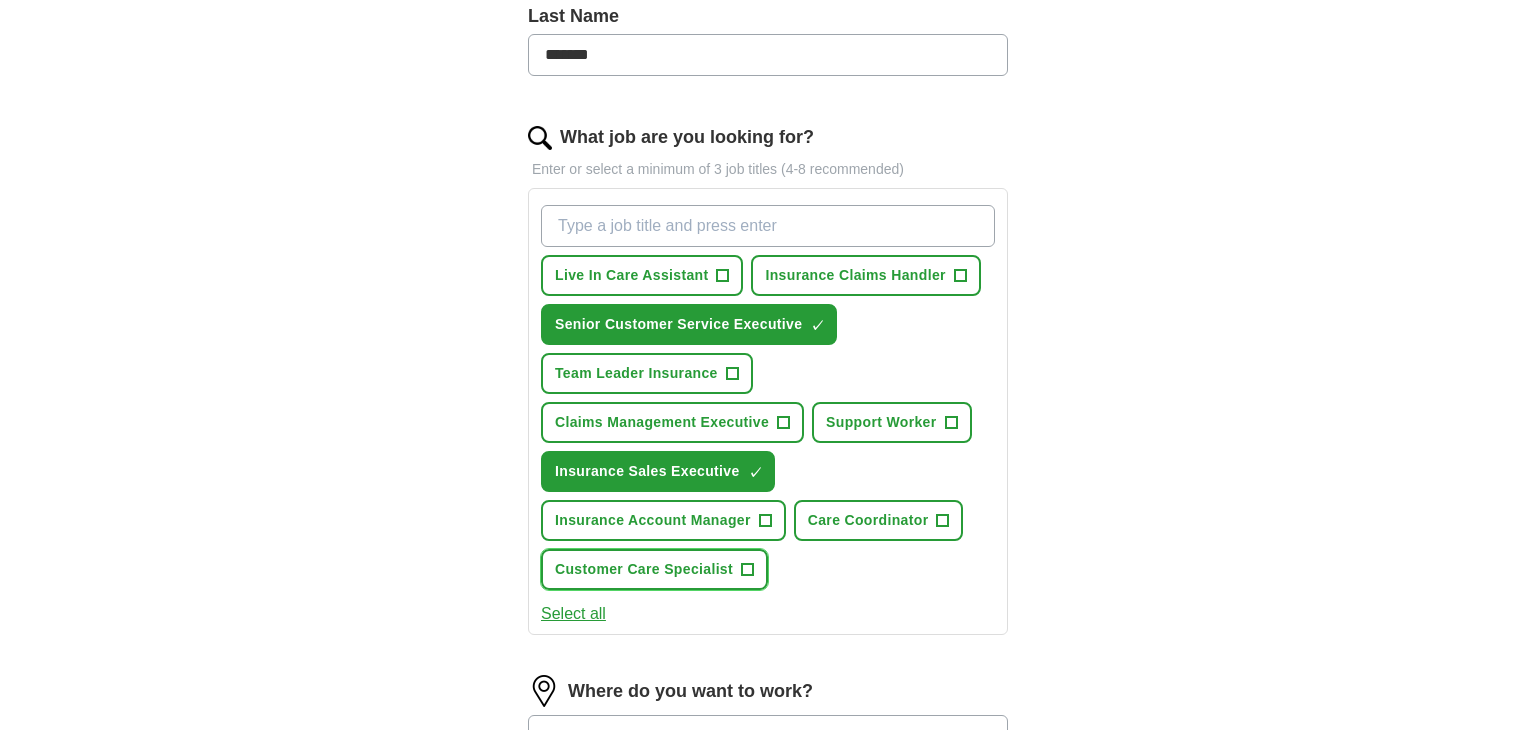 click on "+" at bounding box center (748, 570) 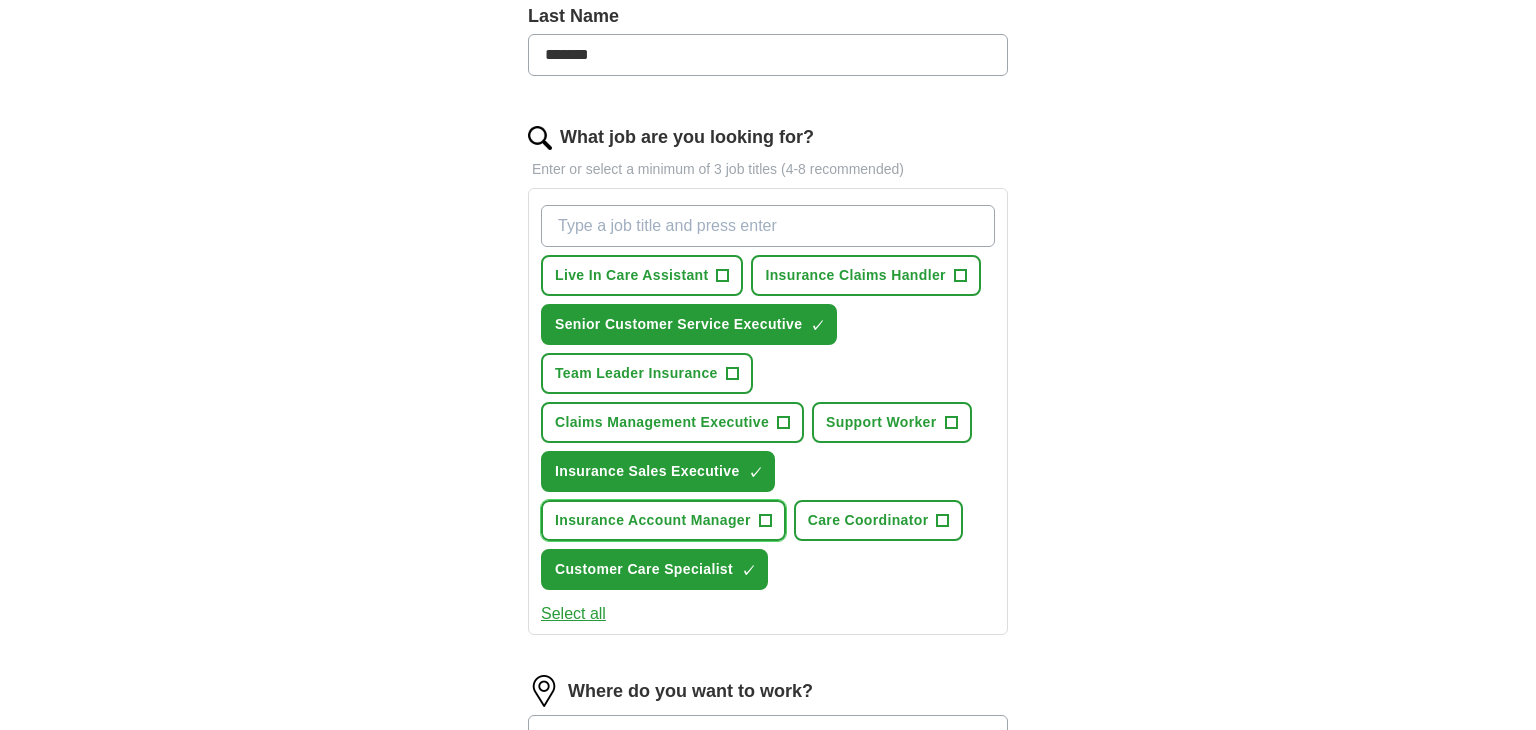 click on "+" at bounding box center [765, 521] 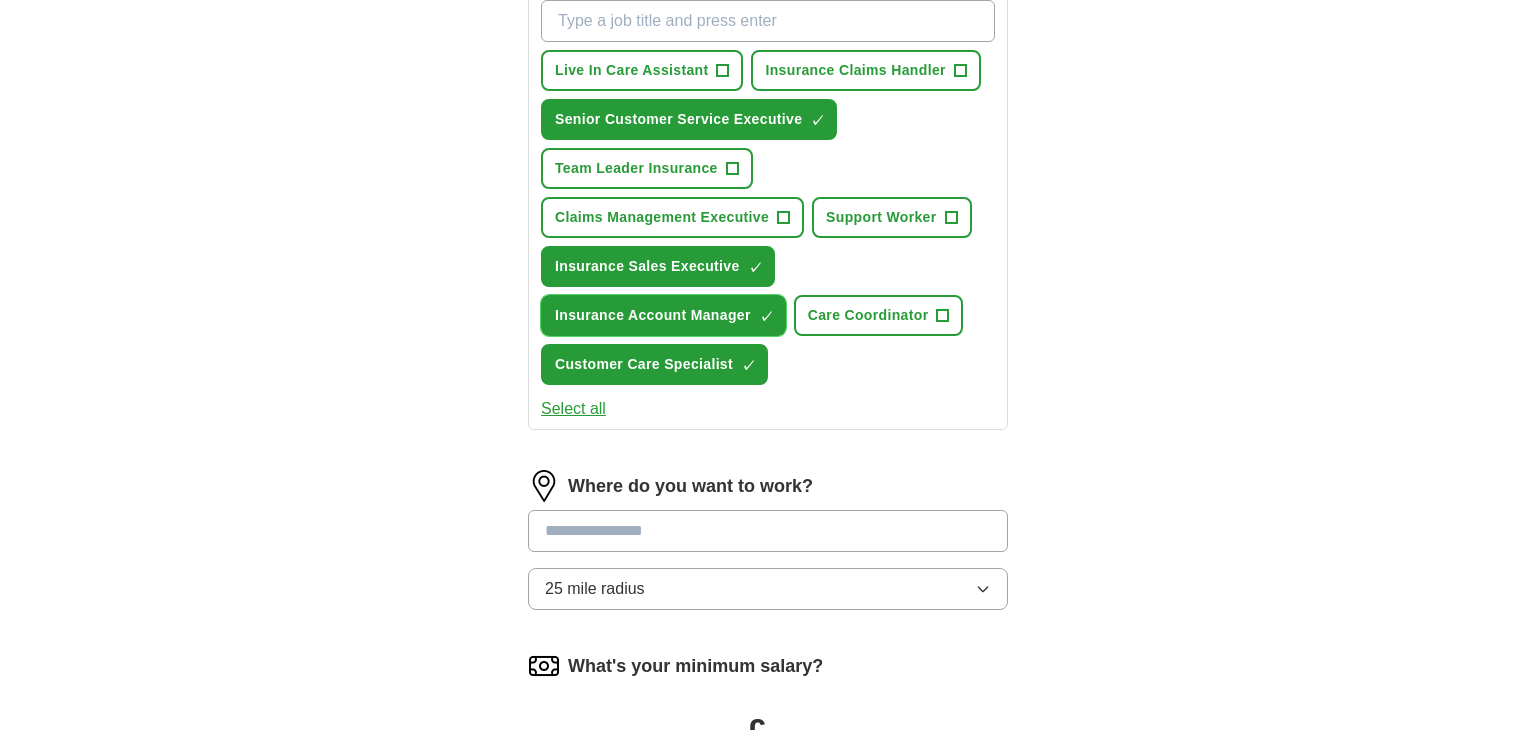 scroll, scrollTop: 755, scrollLeft: 0, axis: vertical 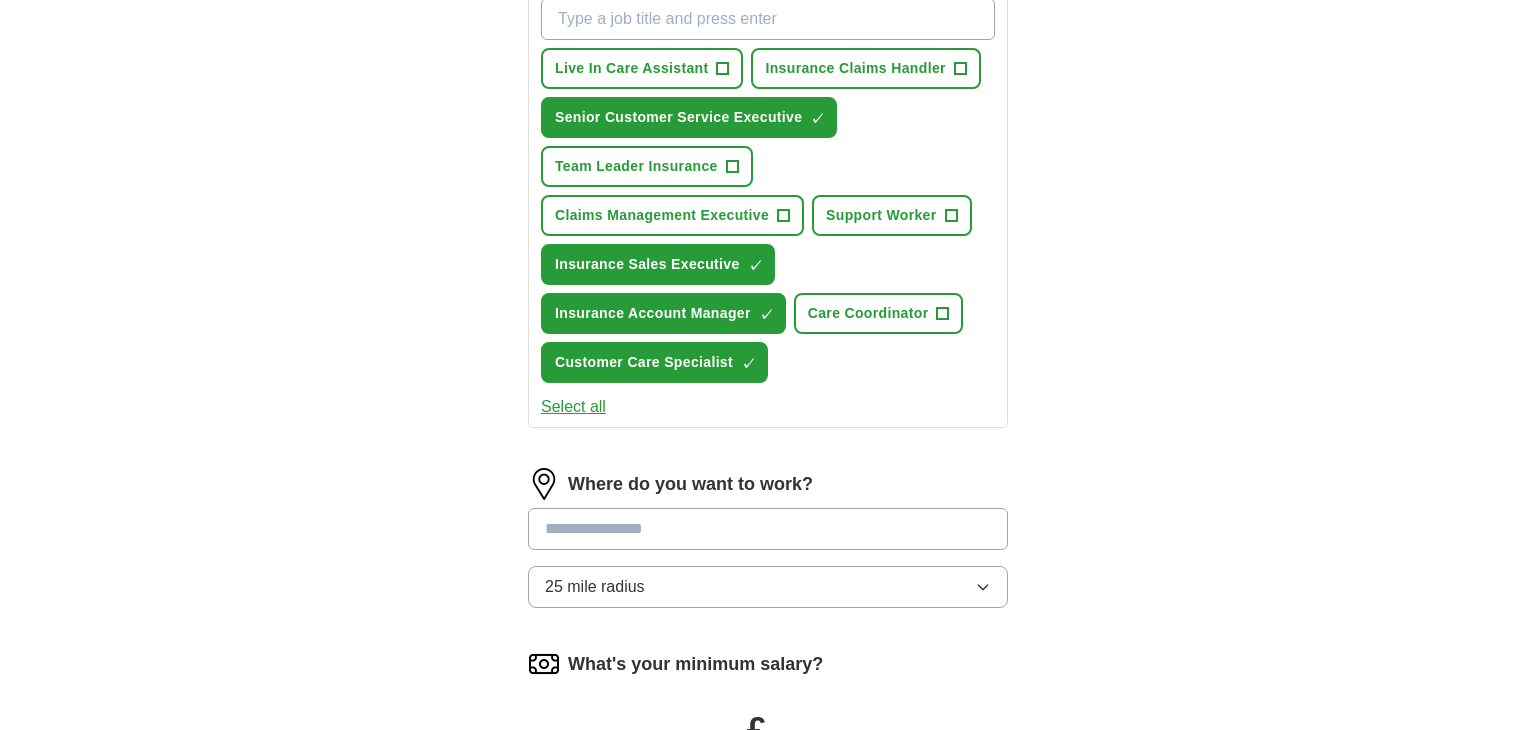 click at bounding box center [768, 529] 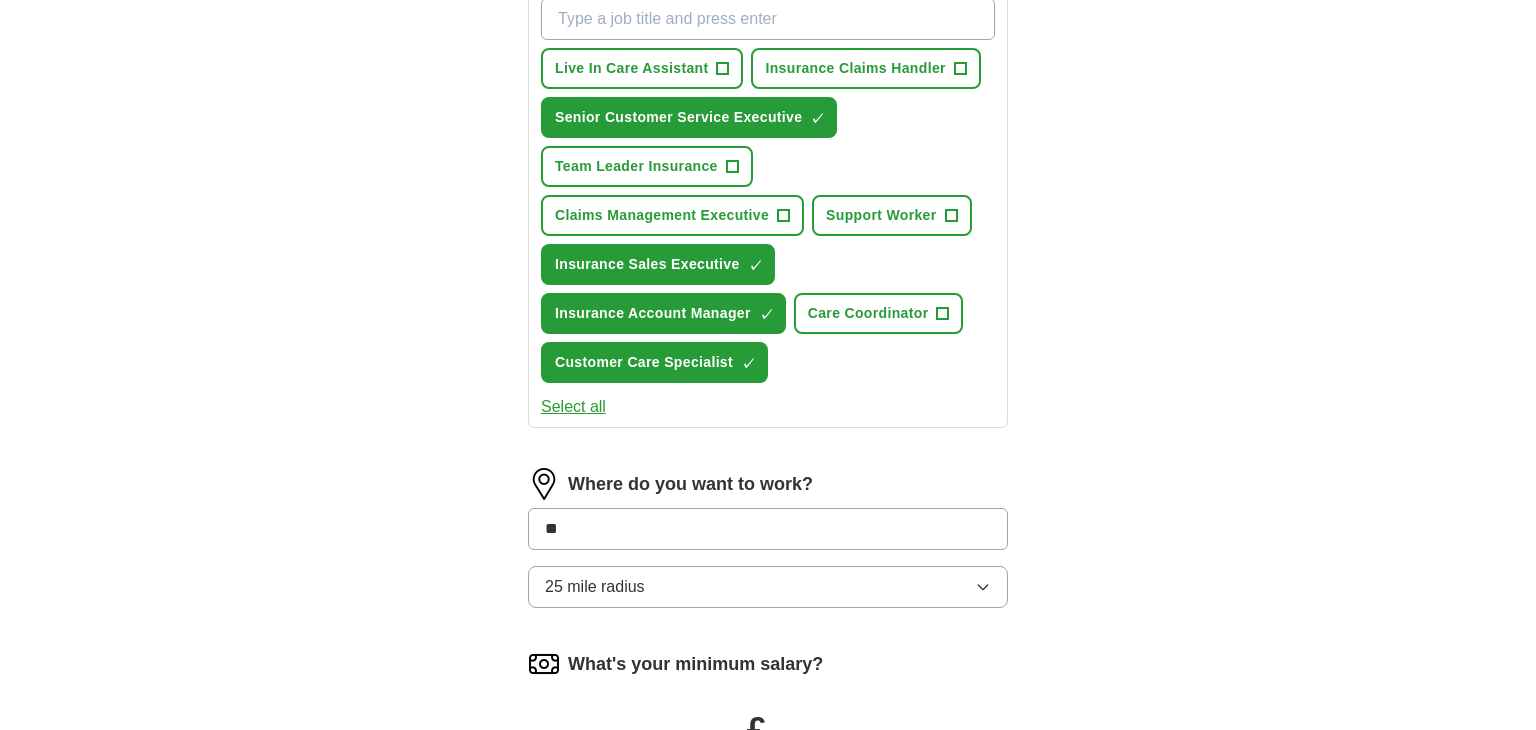 type on "***" 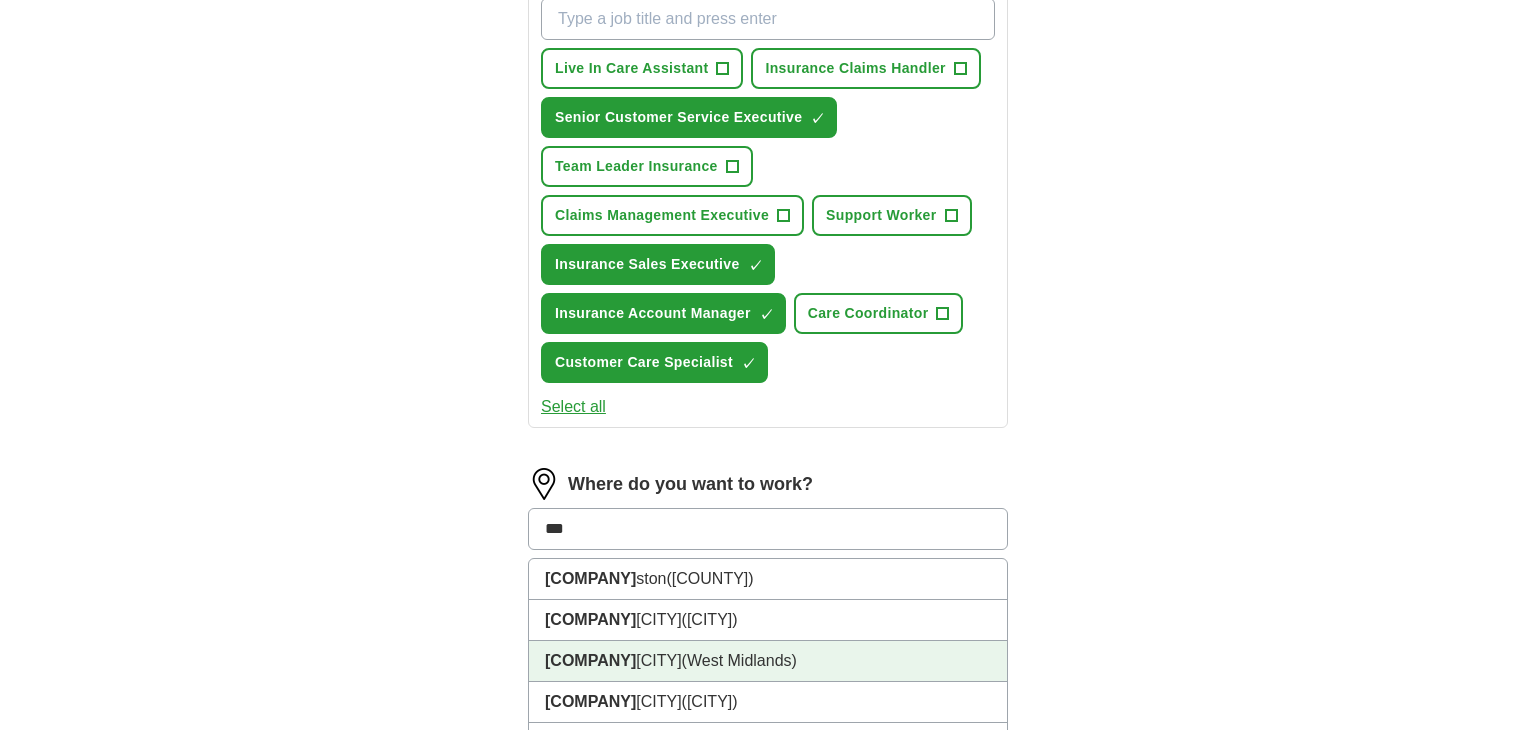 click on "[CITY], [STATE]" at bounding box center [768, 661] 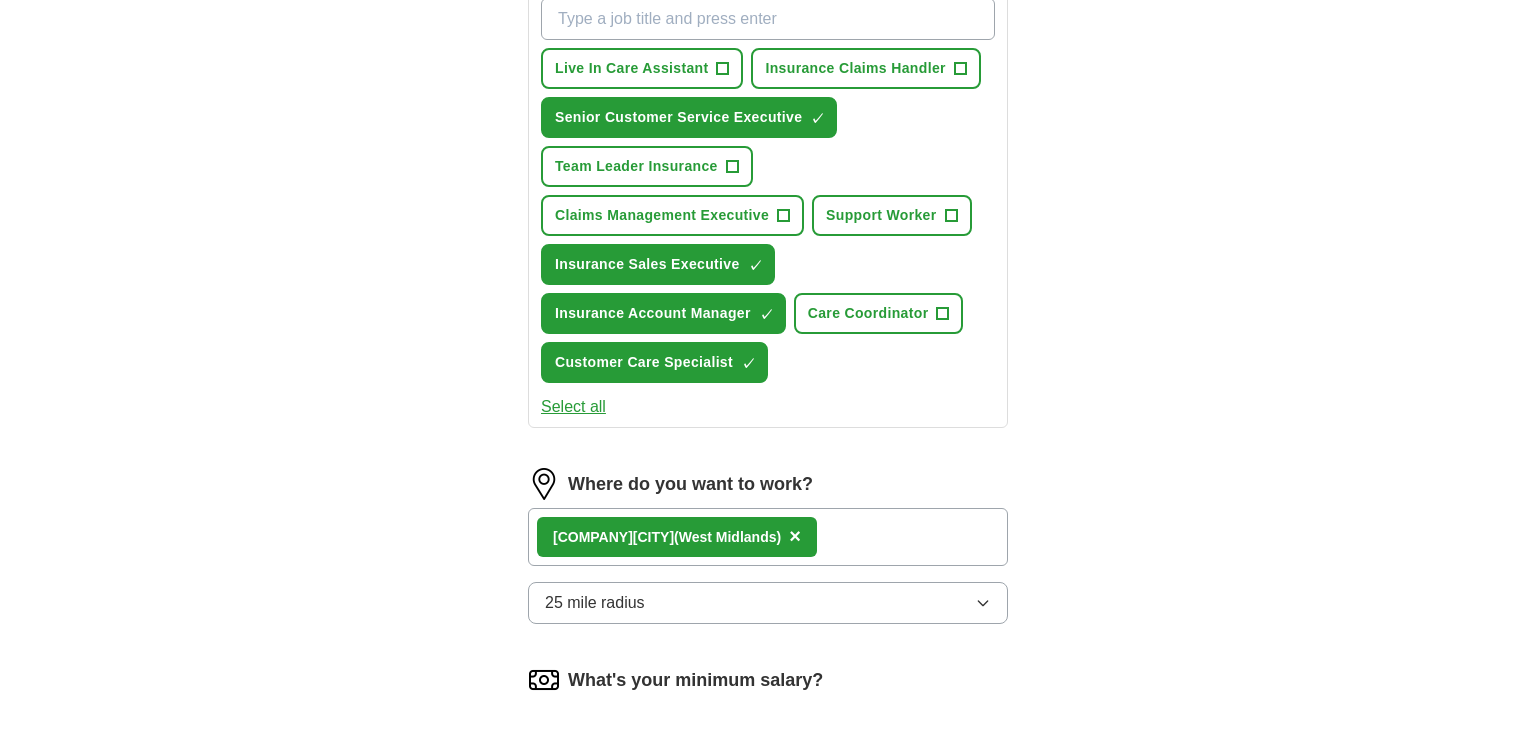 click 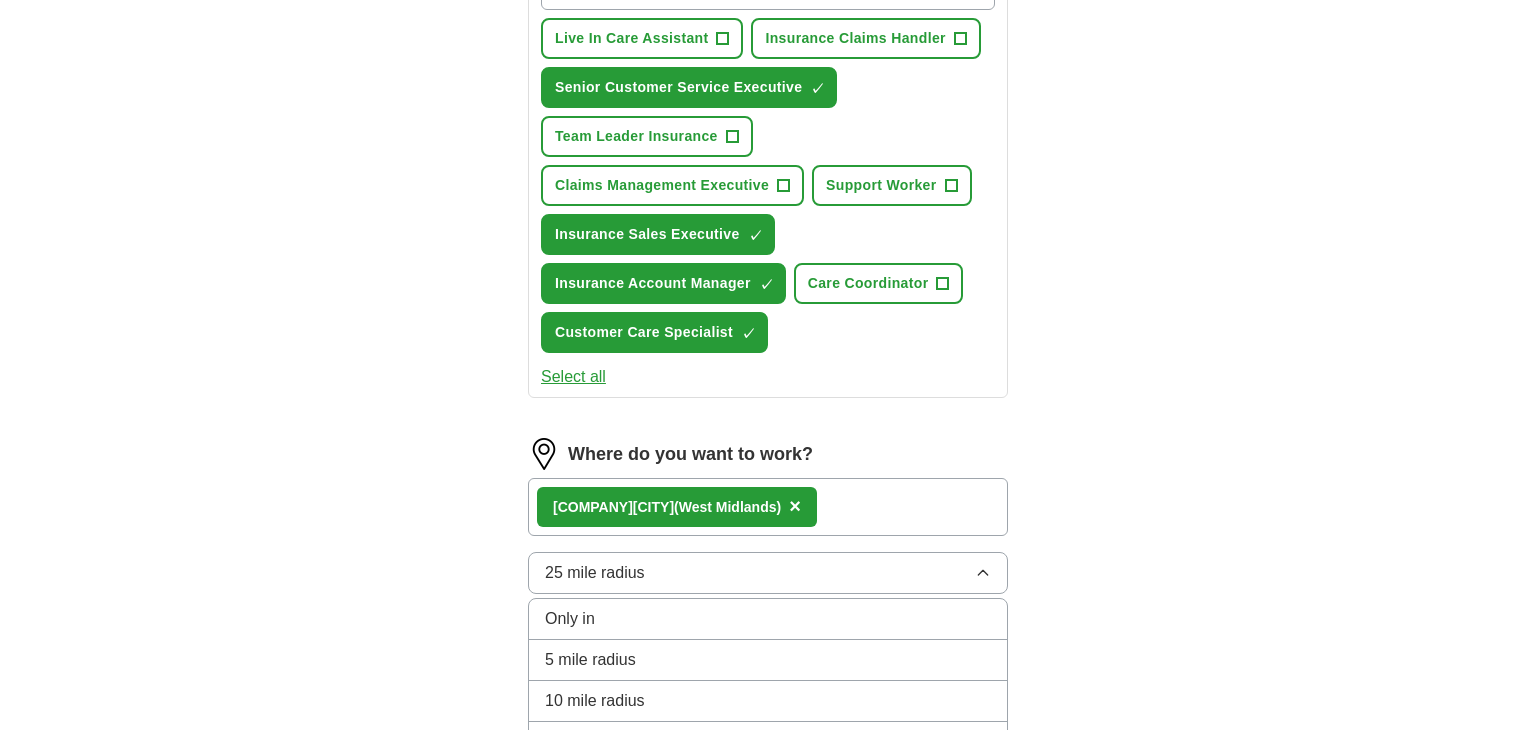 scroll, scrollTop: 792, scrollLeft: 0, axis: vertical 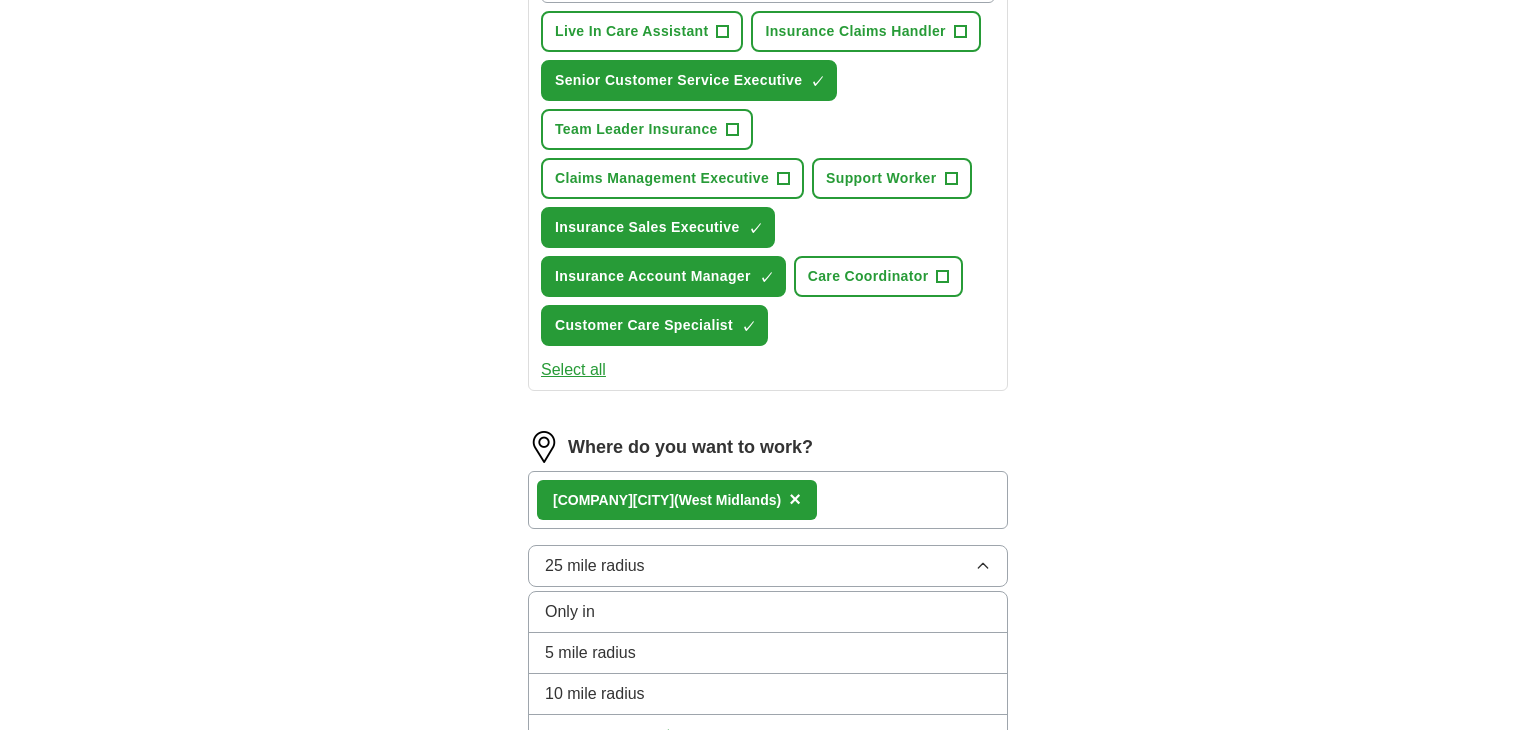 click on "5 mile radius" at bounding box center (768, 653) 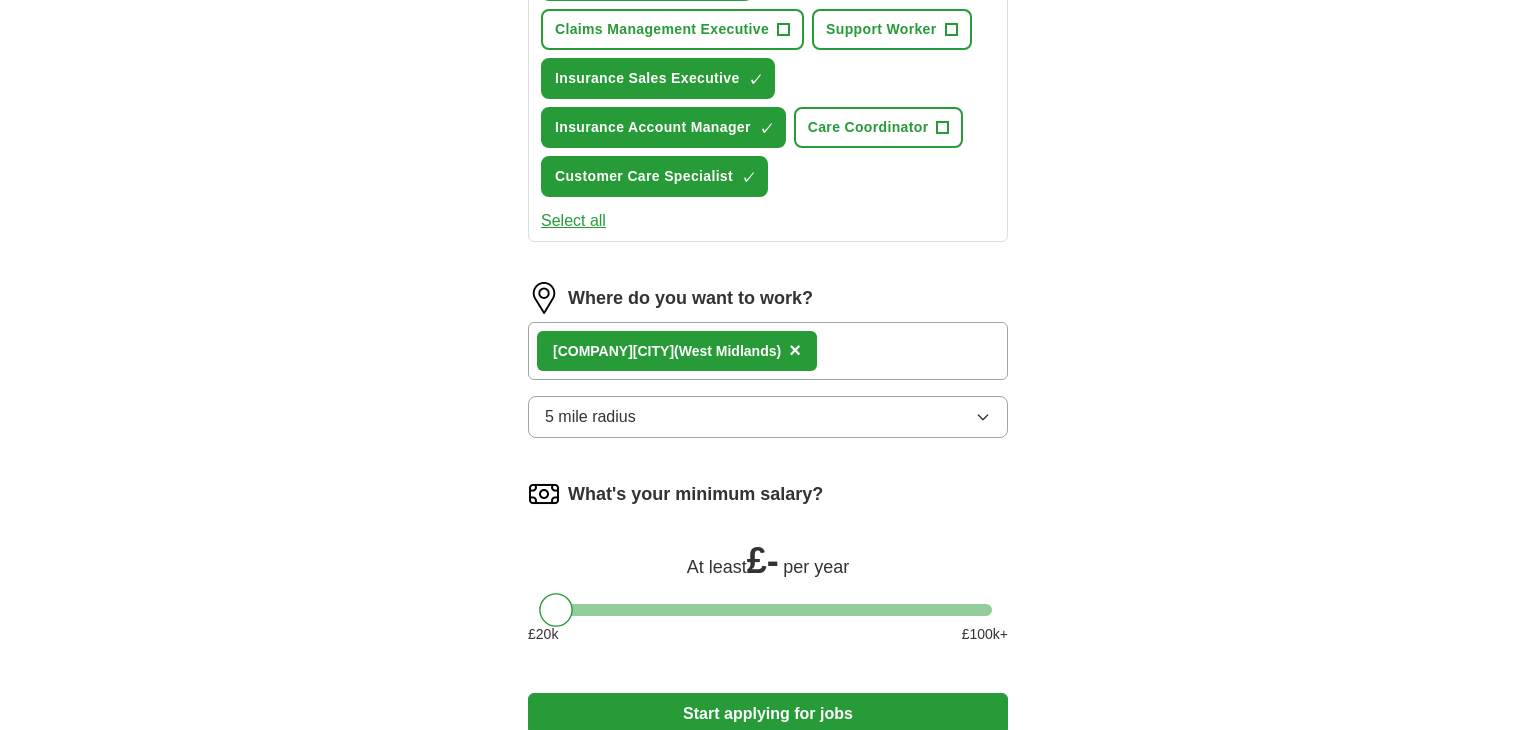 scroll, scrollTop: 943, scrollLeft: 0, axis: vertical 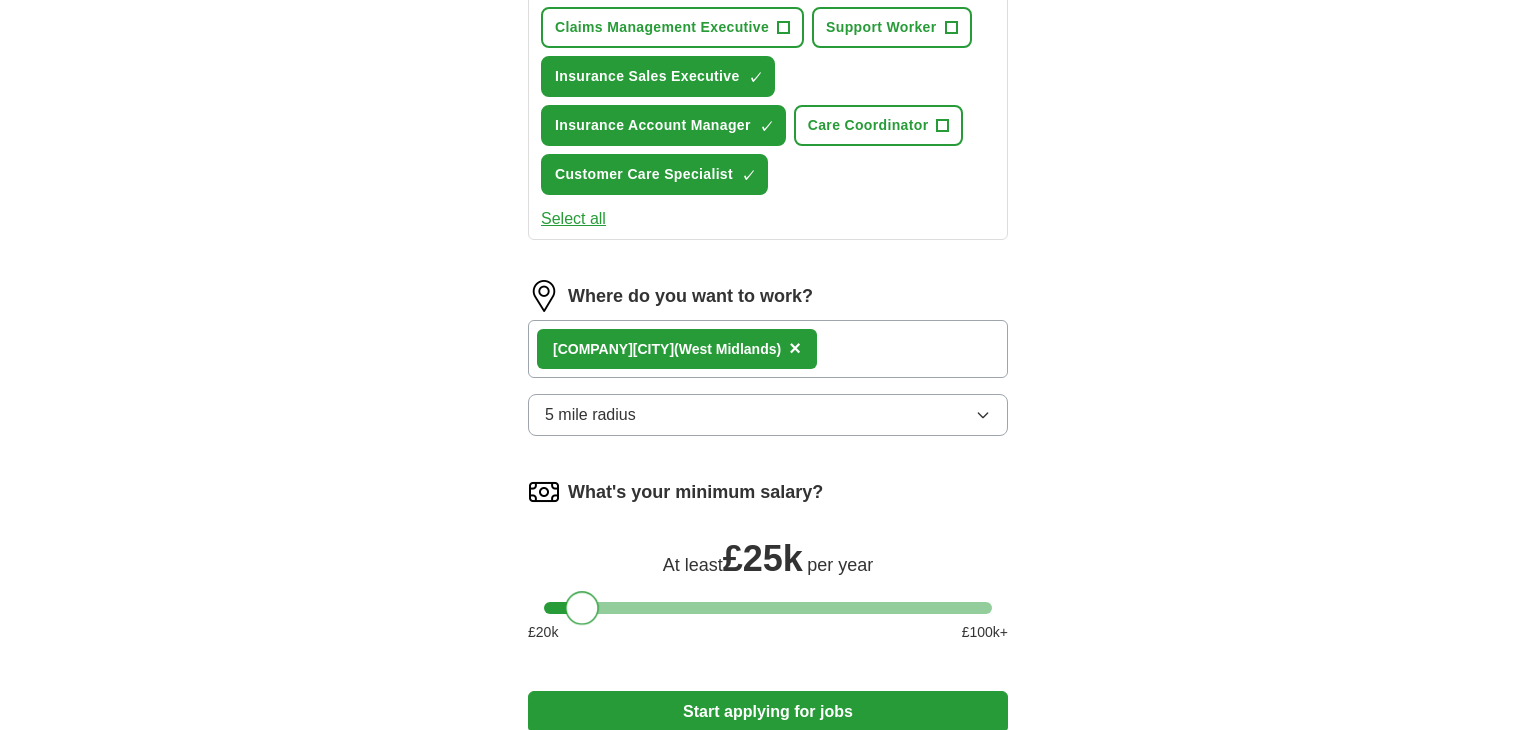 drag, startPoint x: 560, startPoint y: 606, endPoint x: 587, endPoint y: 603, distance: 27.166155 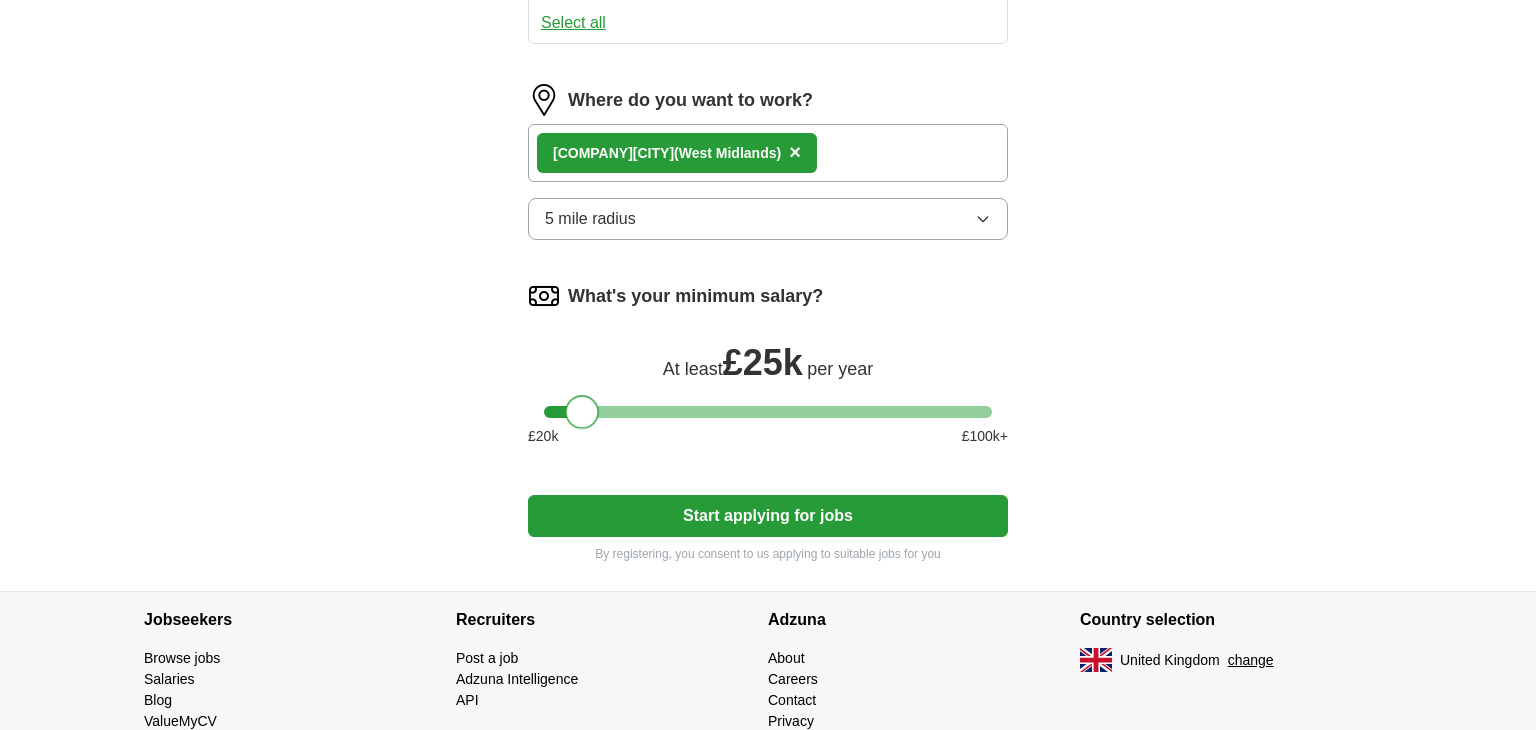 scroll, scrollTop: 1147, scrollLeft: 0, axis: vertical 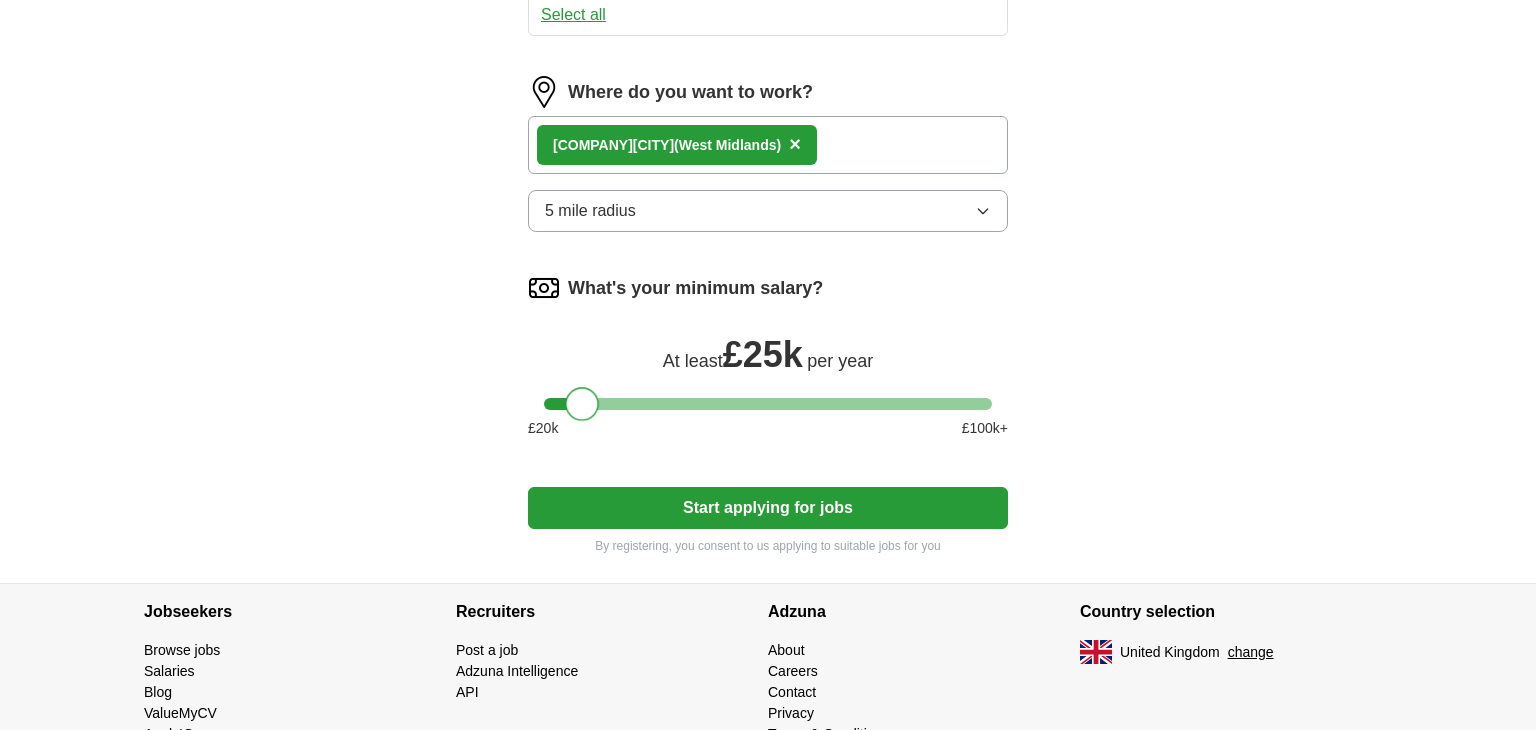 click on "Start applying for jobs" at bounding box center [768, 508] 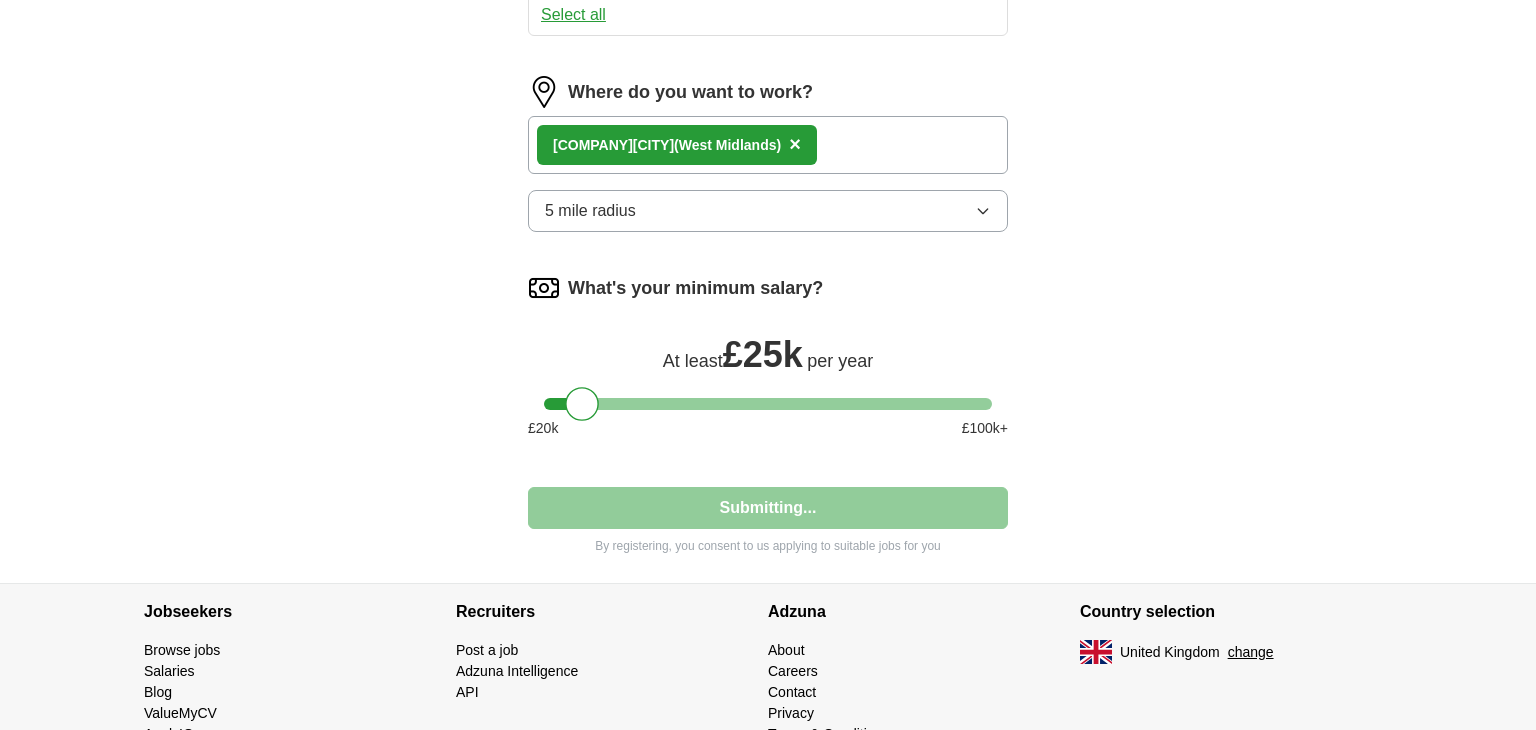 select on "**" 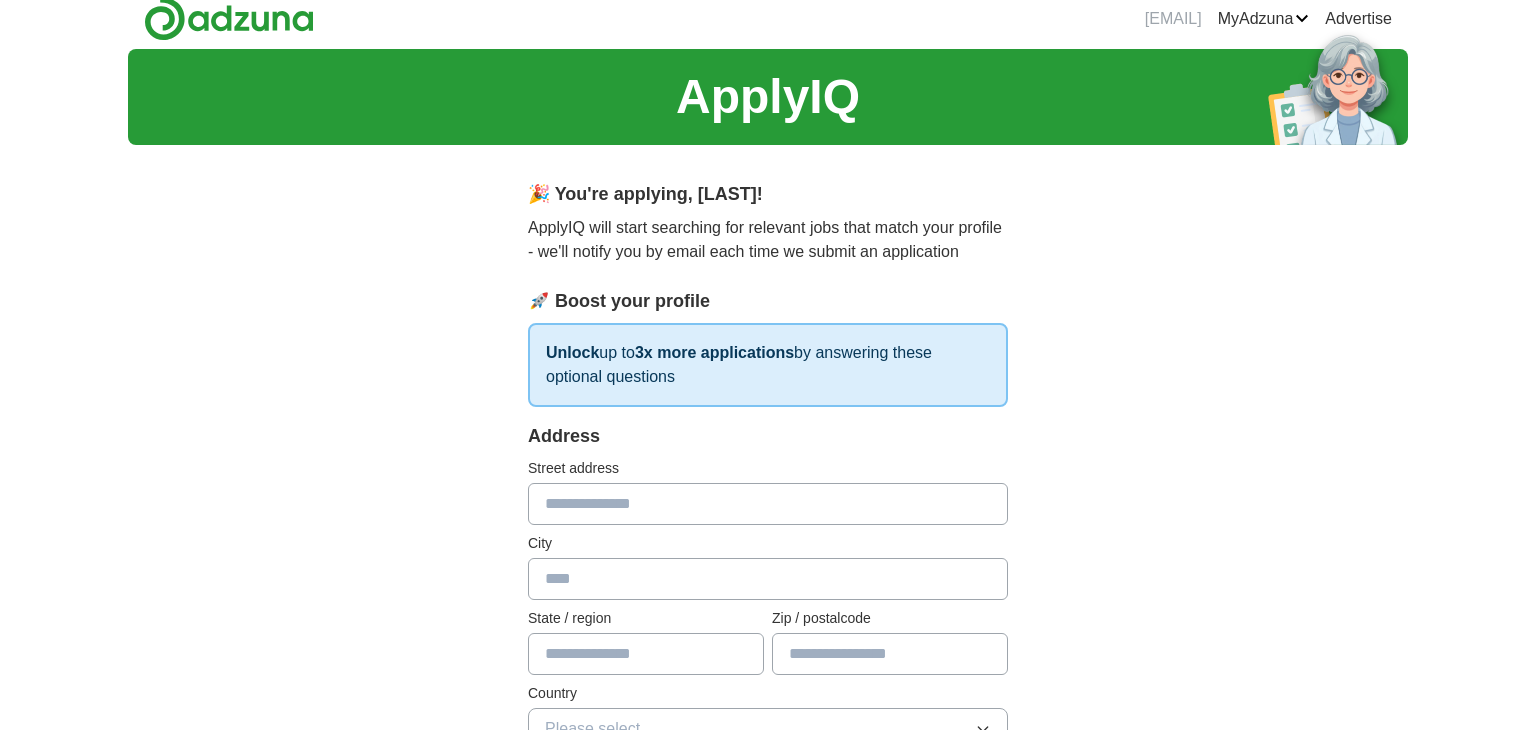 scroll, scrollTop: 0, scrollLeft: 0, axis: both 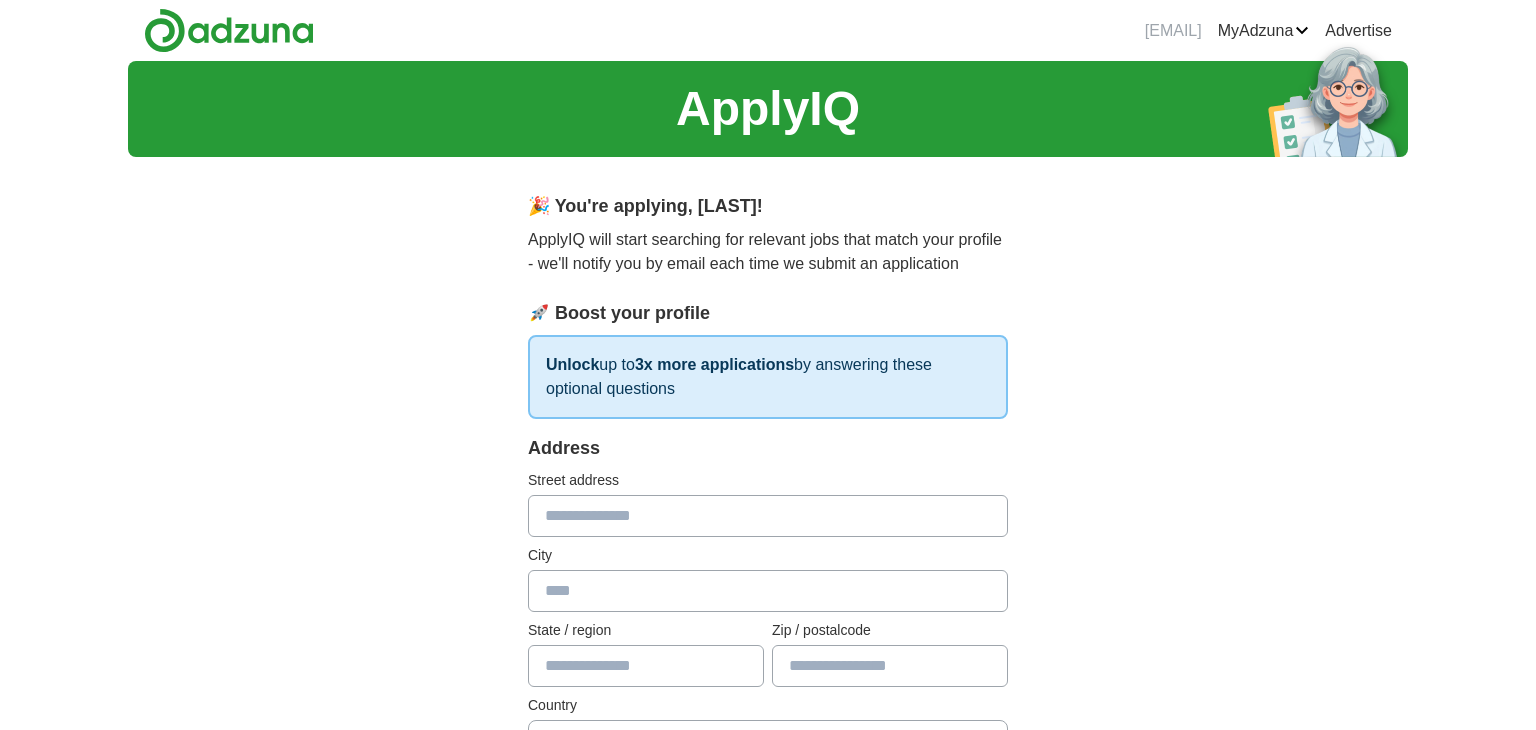 click at bounding box center [768, 516] 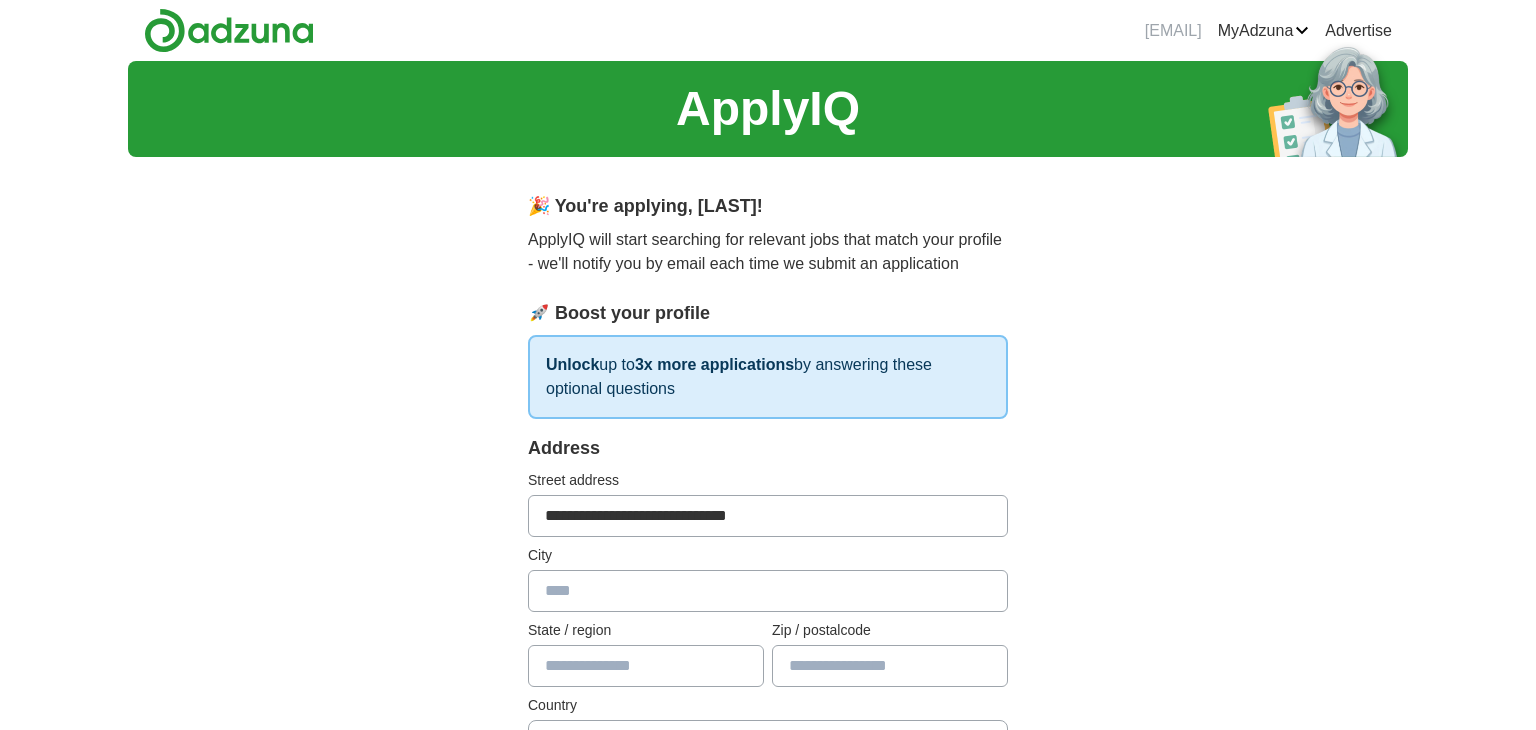 type on "**********" 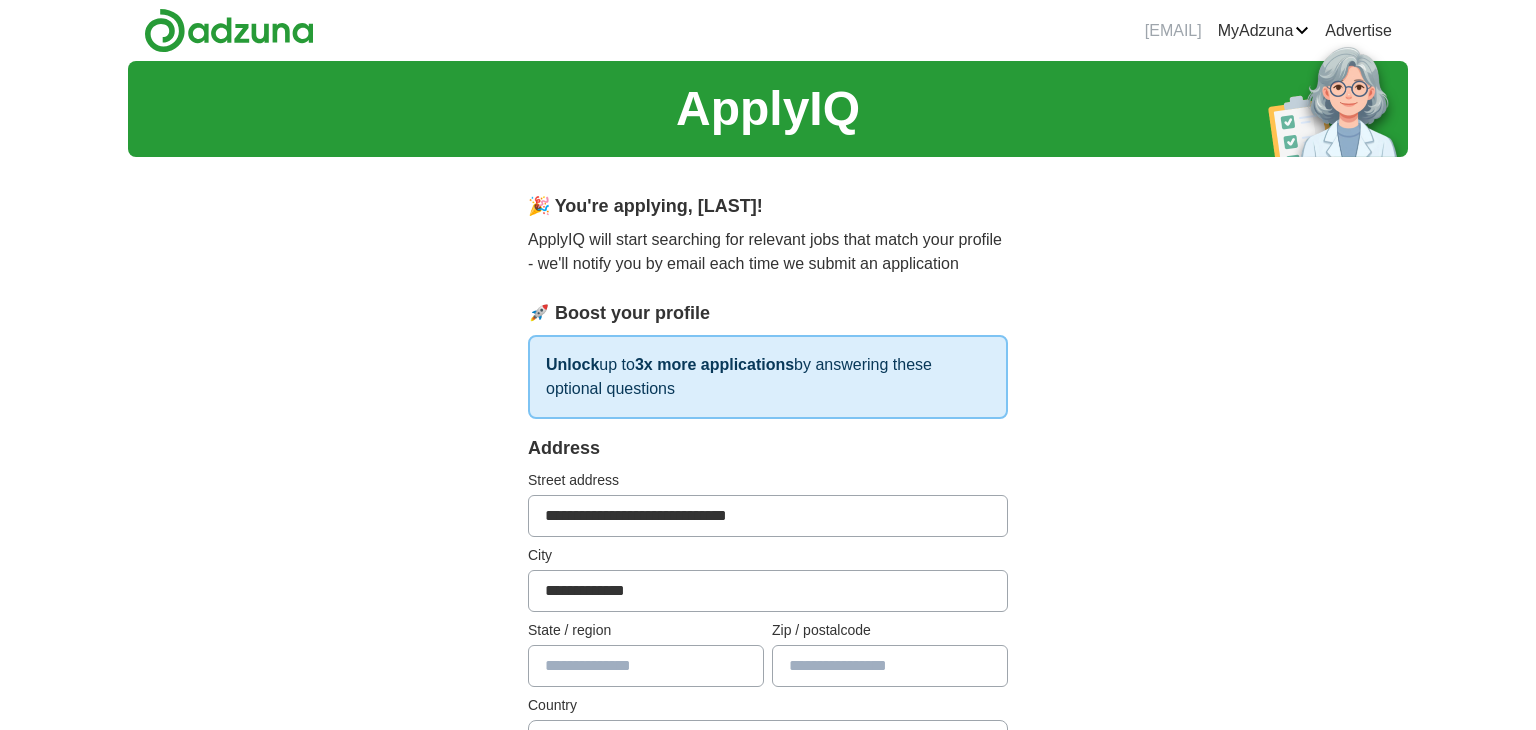 type on "*******" 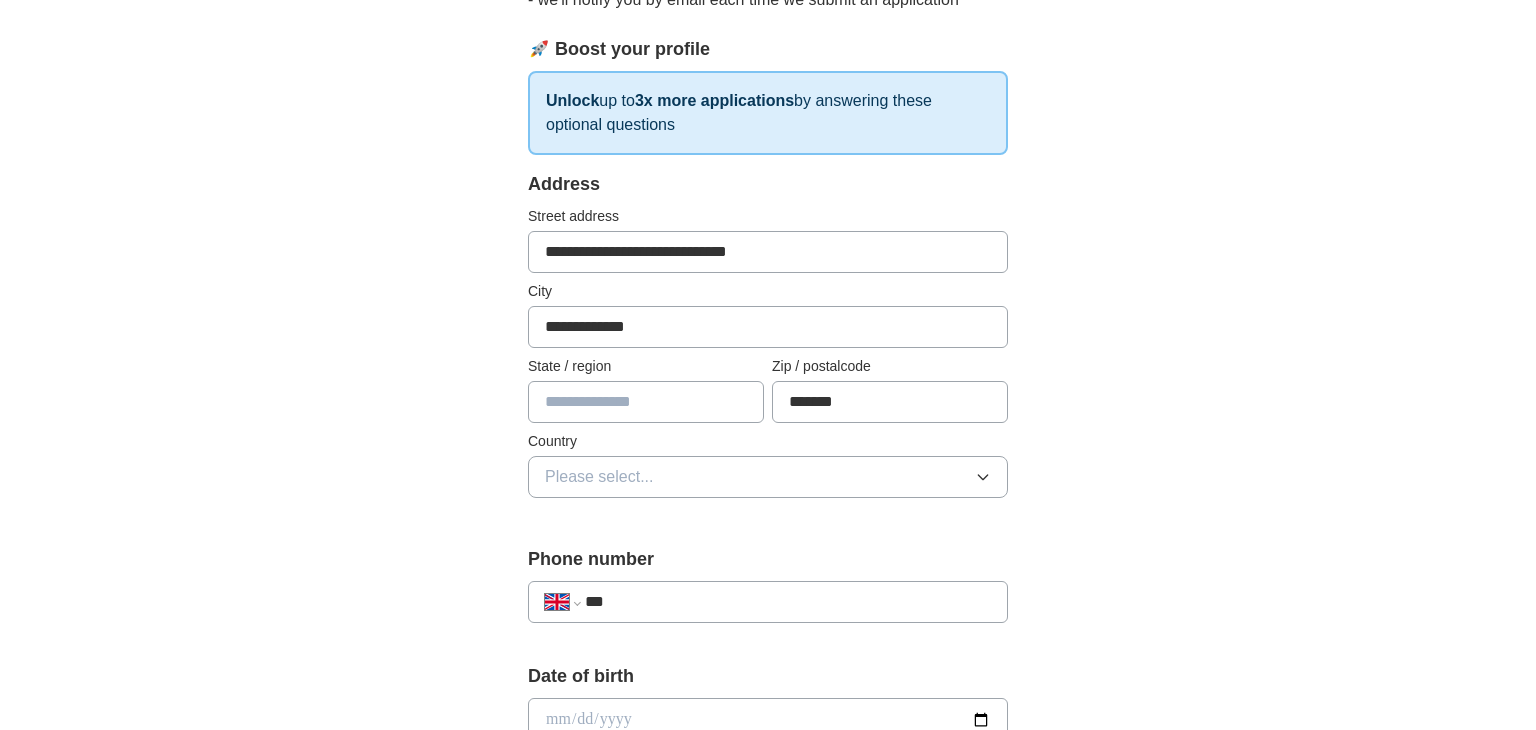 scroll, scrollTop: 266, scrollLeft: 0, axis: vertical 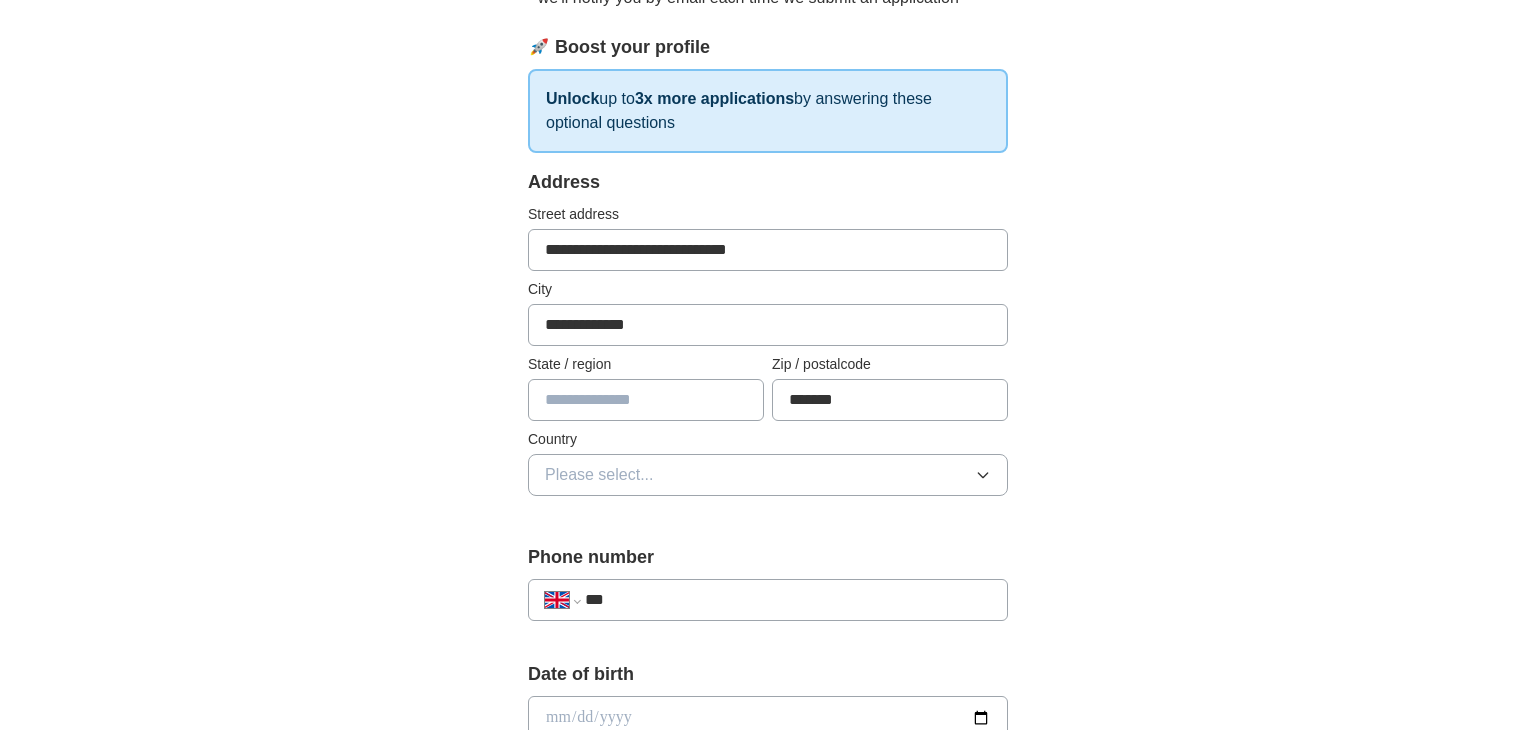click at bounding box center (646, 400) 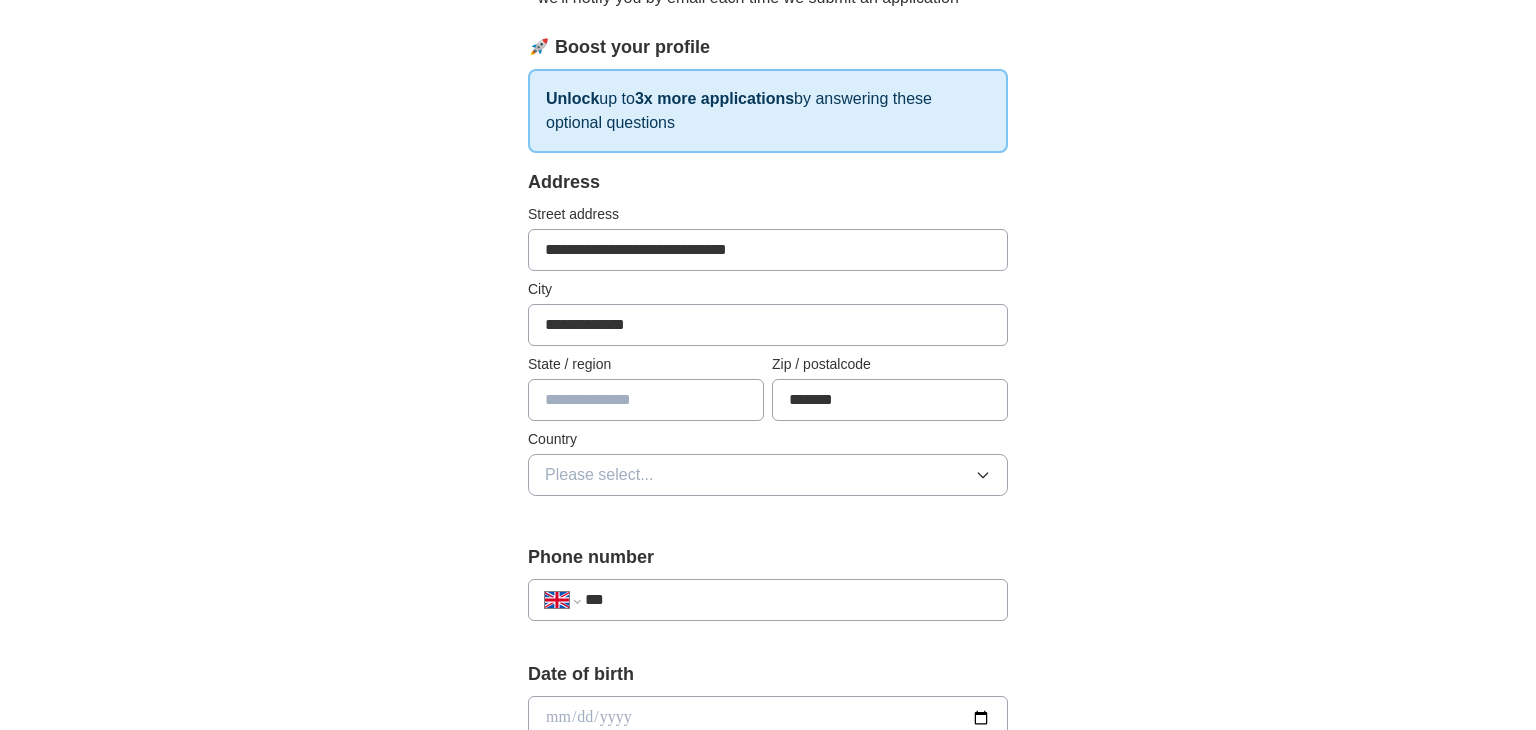 type on "**********" 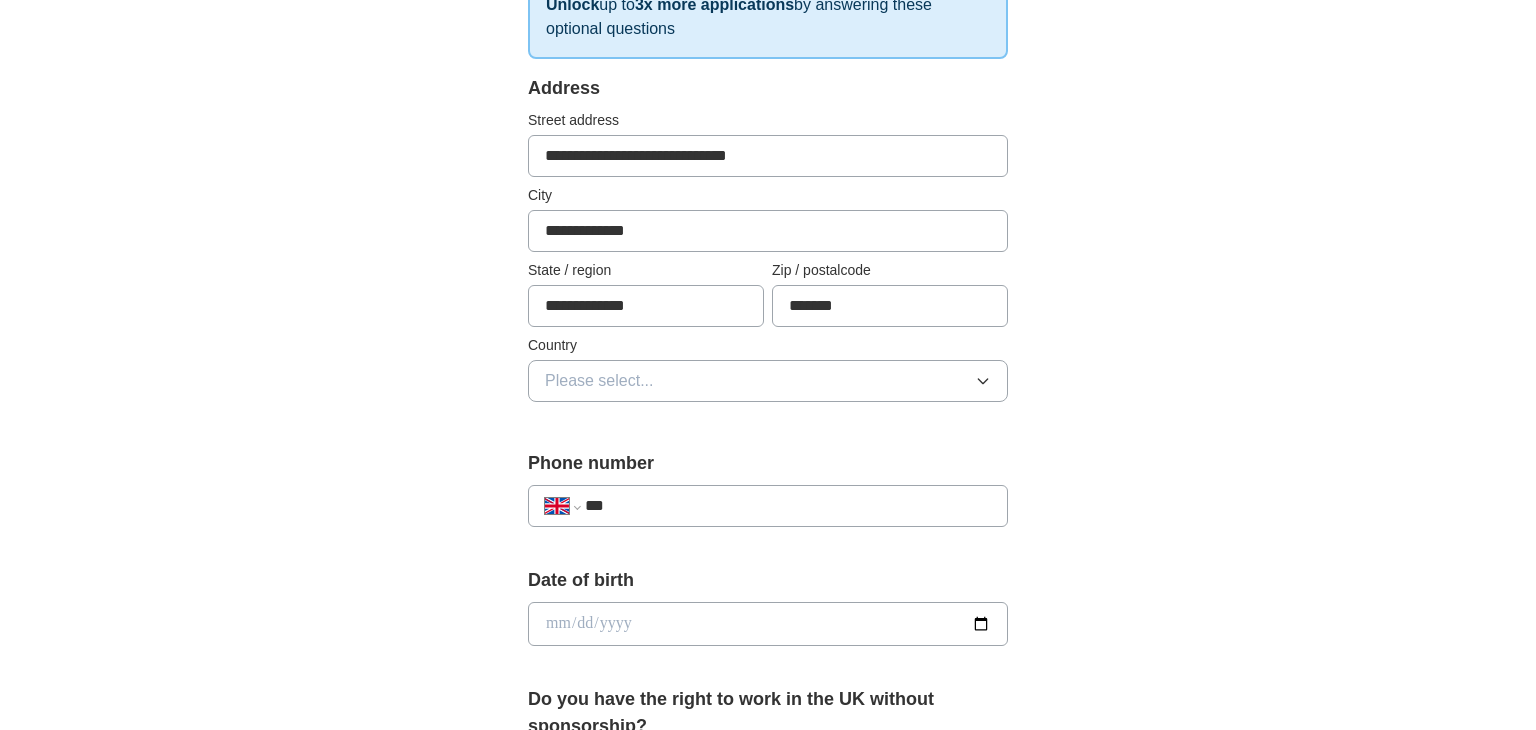 scroll, scrollTop: 368, scrollLeft: 0, axis: vertical 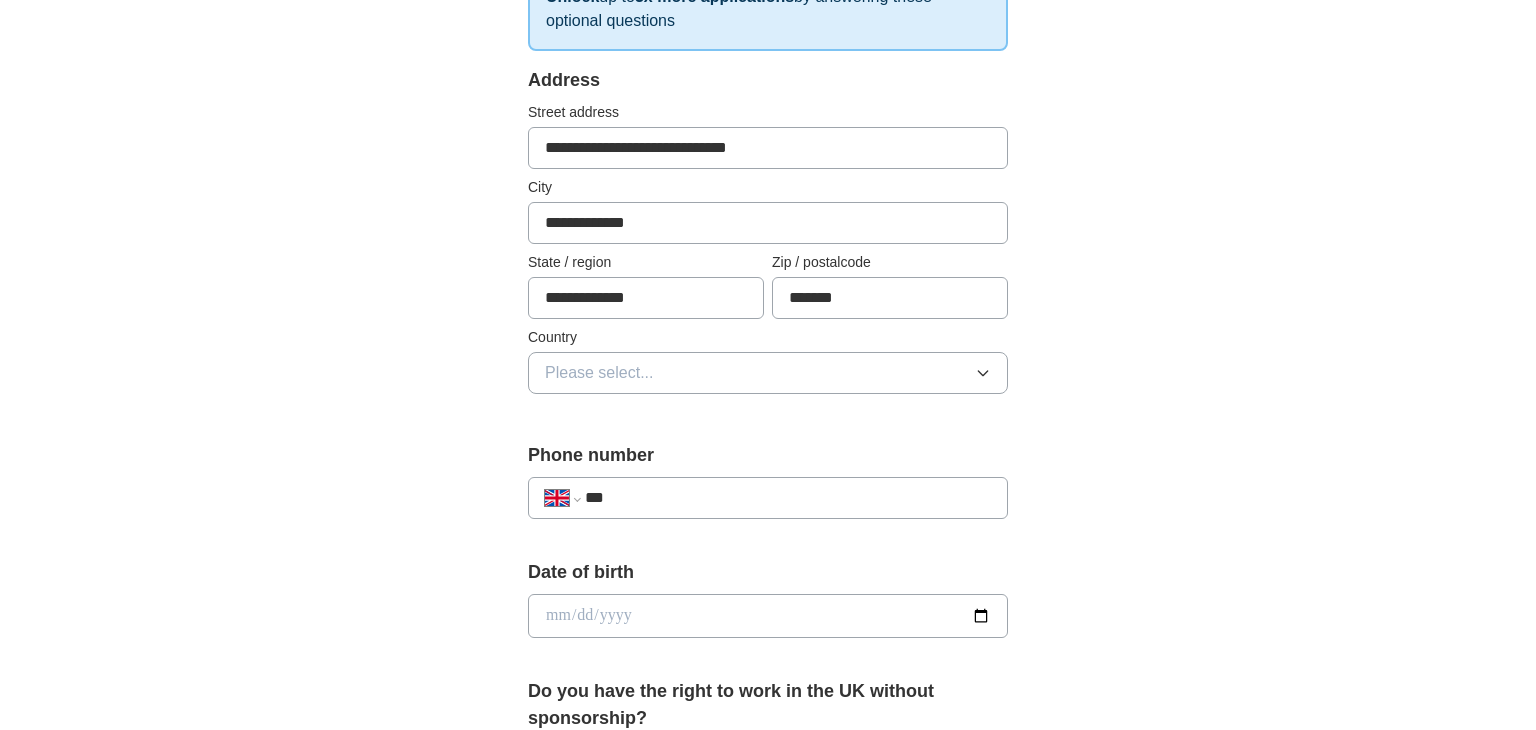 click 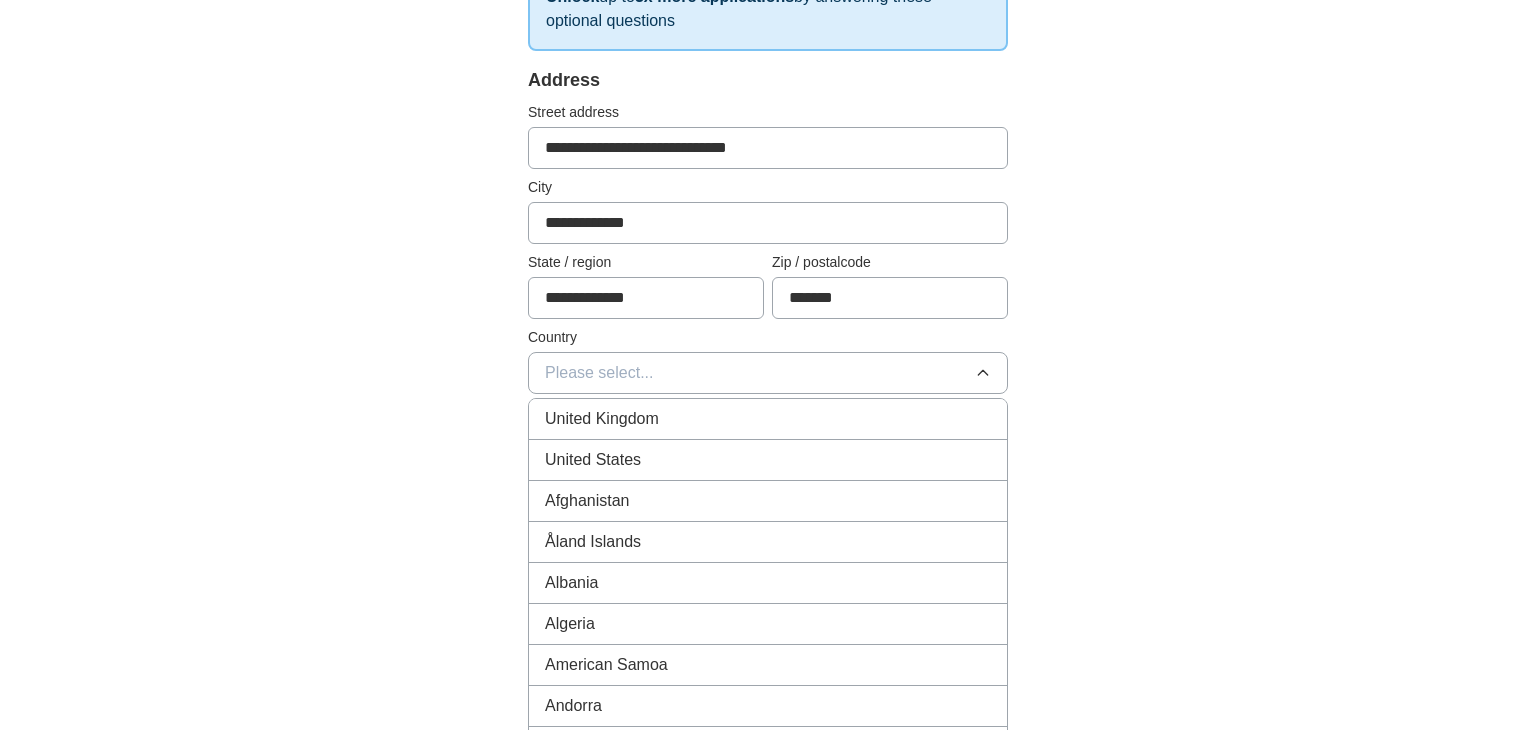 click on "United Kingdom" at bounding box center (768, 419) 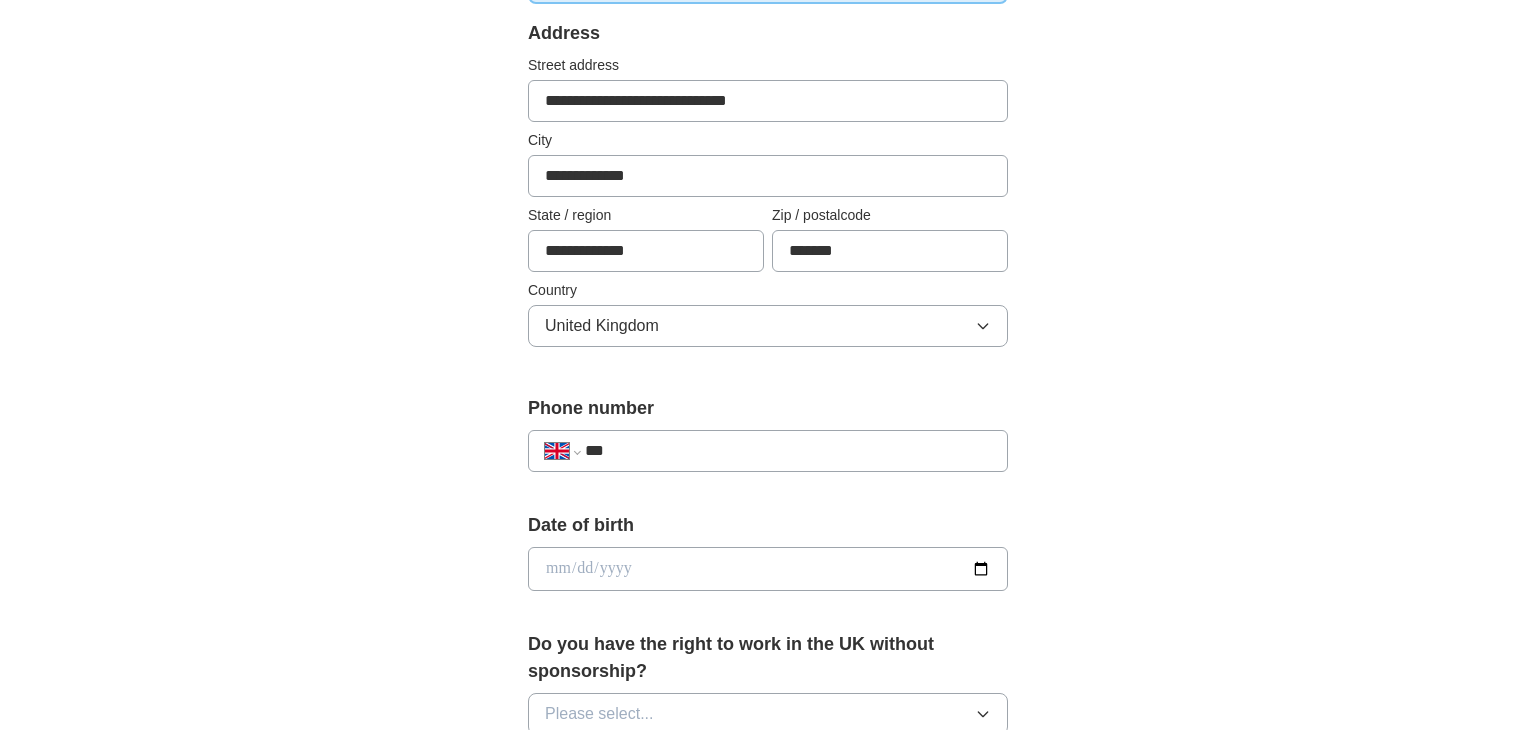 scroll, scrollTop: 420, scrollLeft: 0, axis: vertical 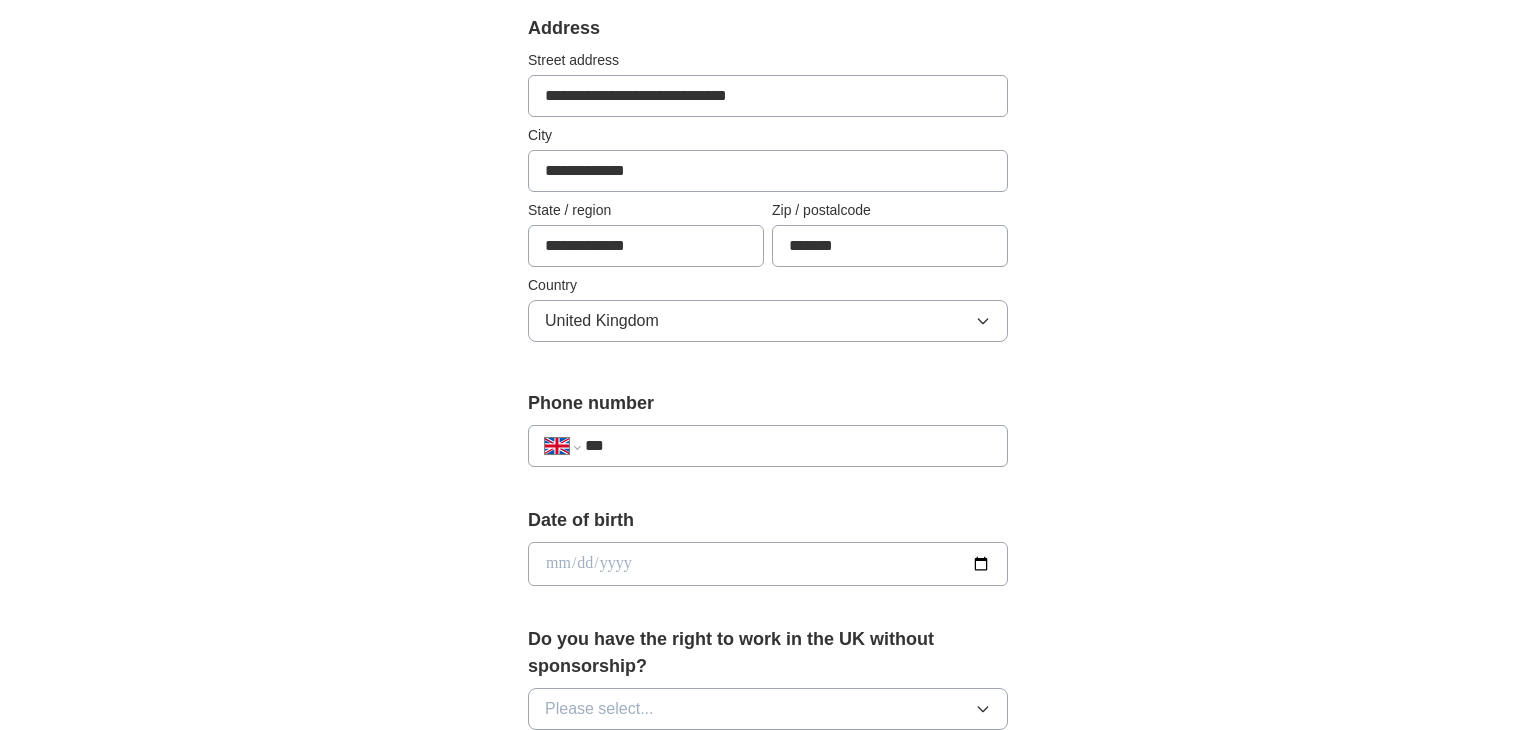 click on "***" at bounding box center (788, 446) 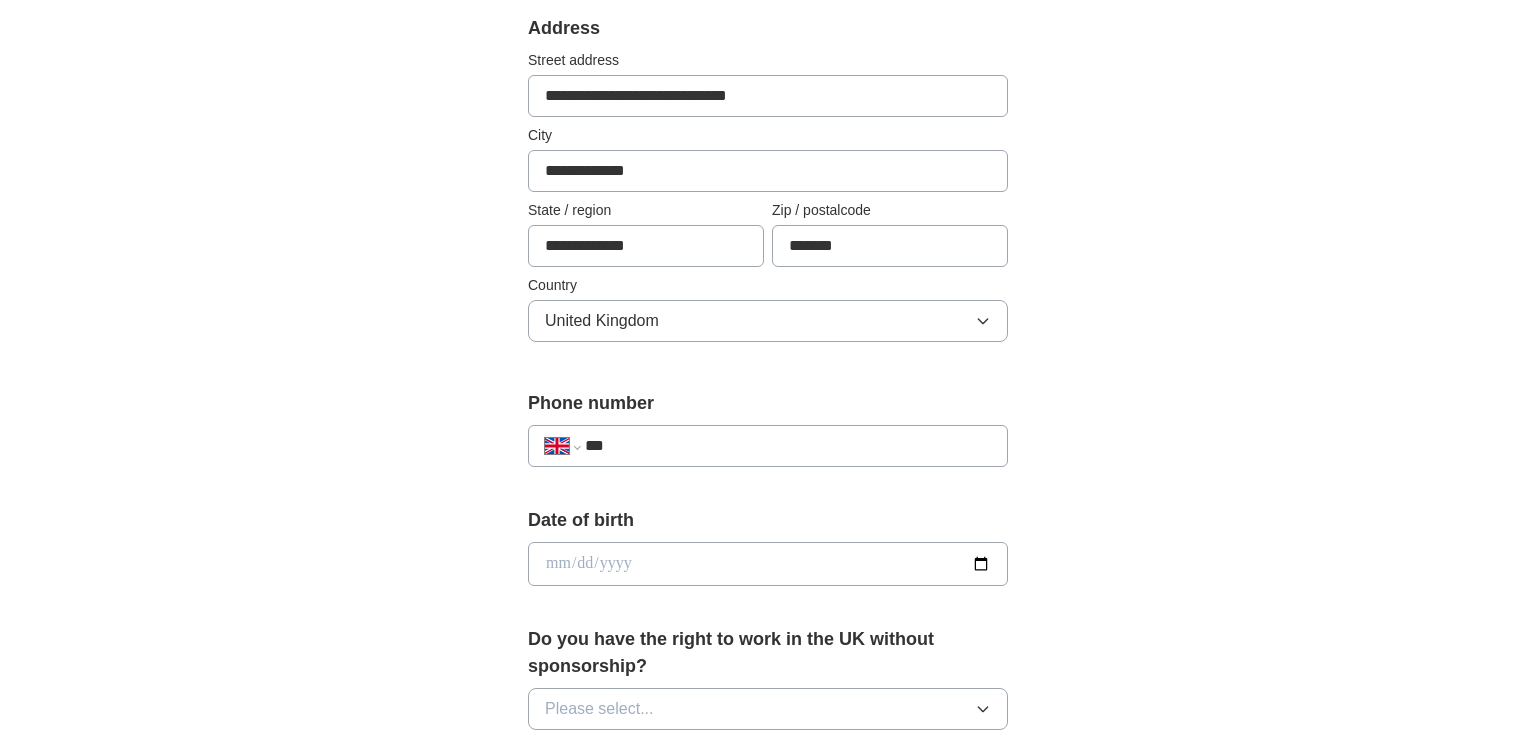type on "**********" 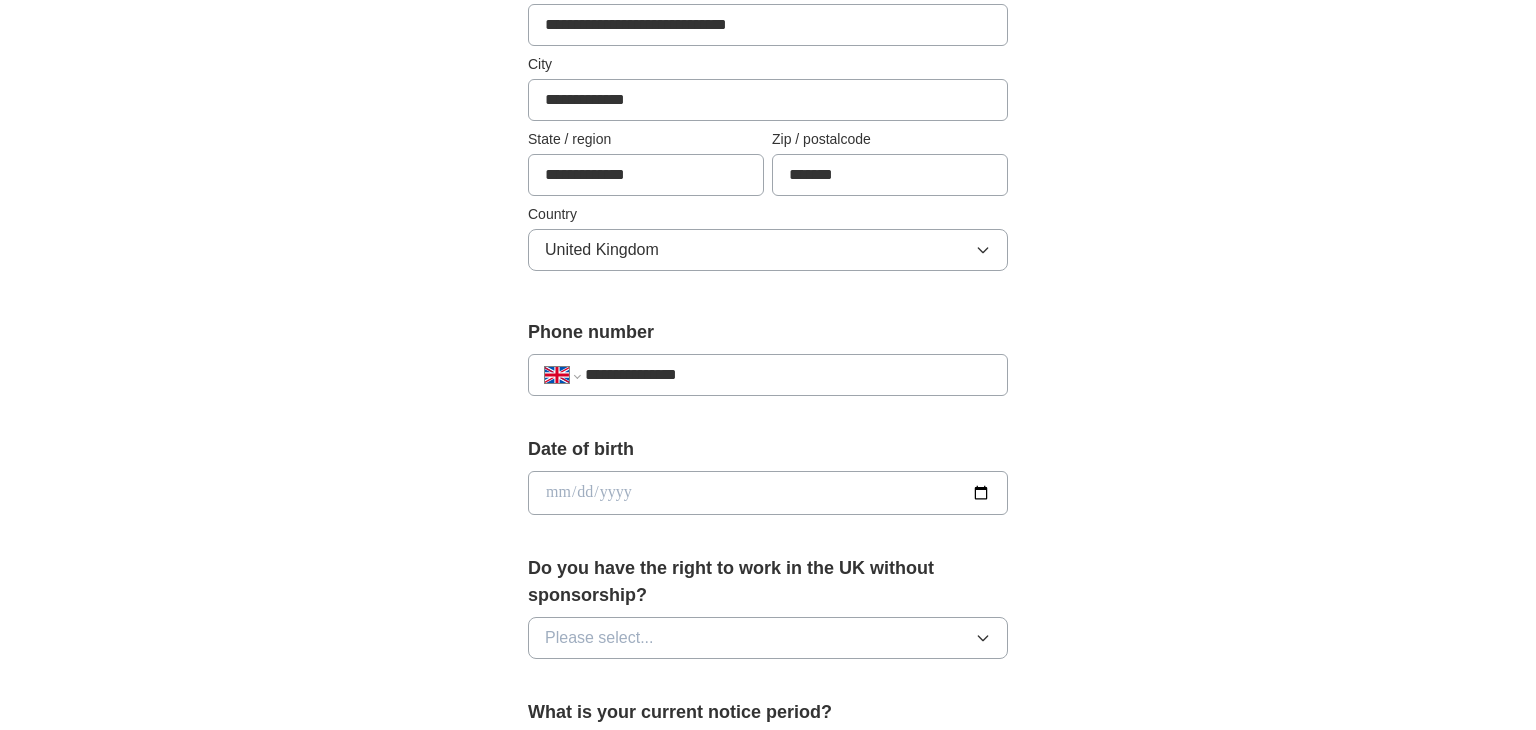 scroll, scrollTop: 498, scrollLeft: 0, axis: vertical 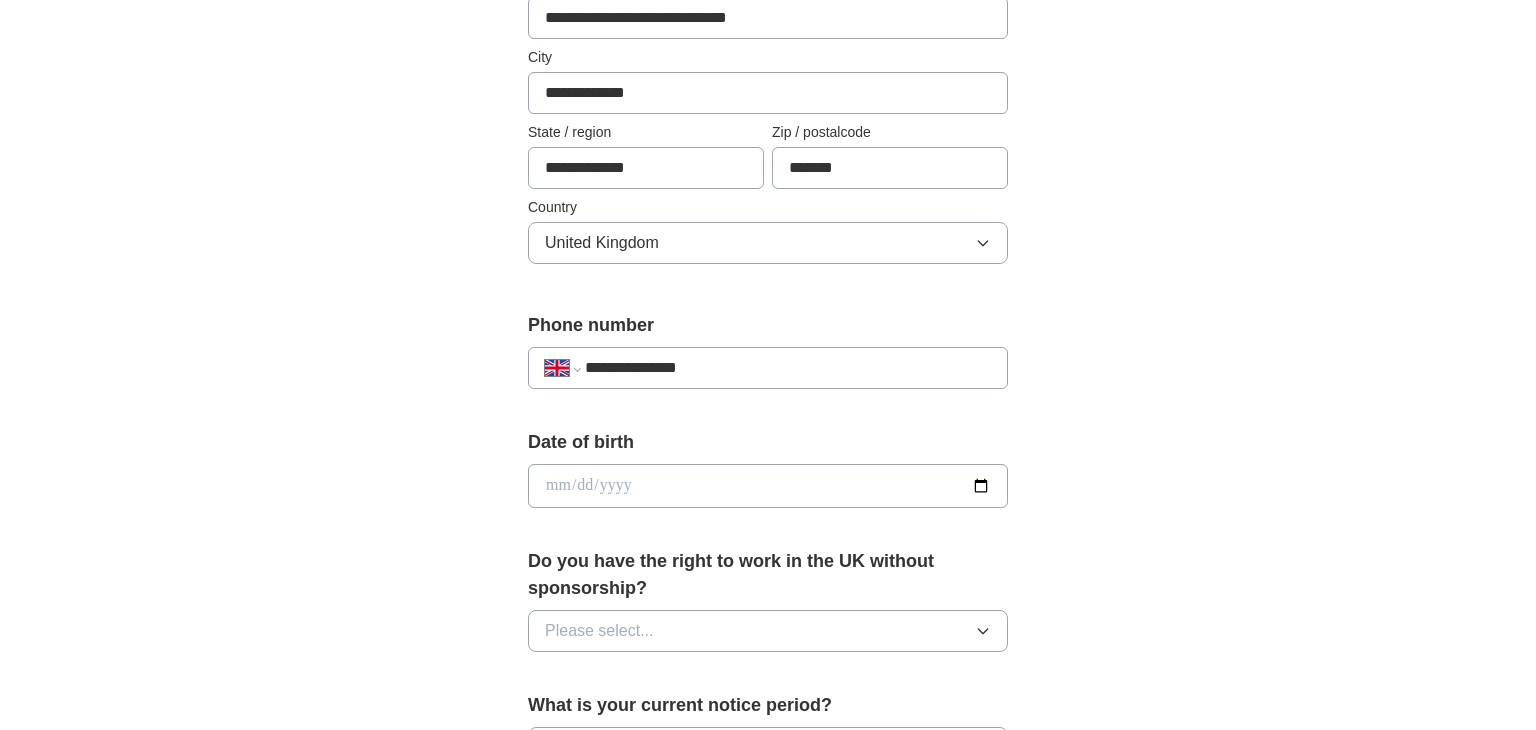 click at bounding box center (768, 486) 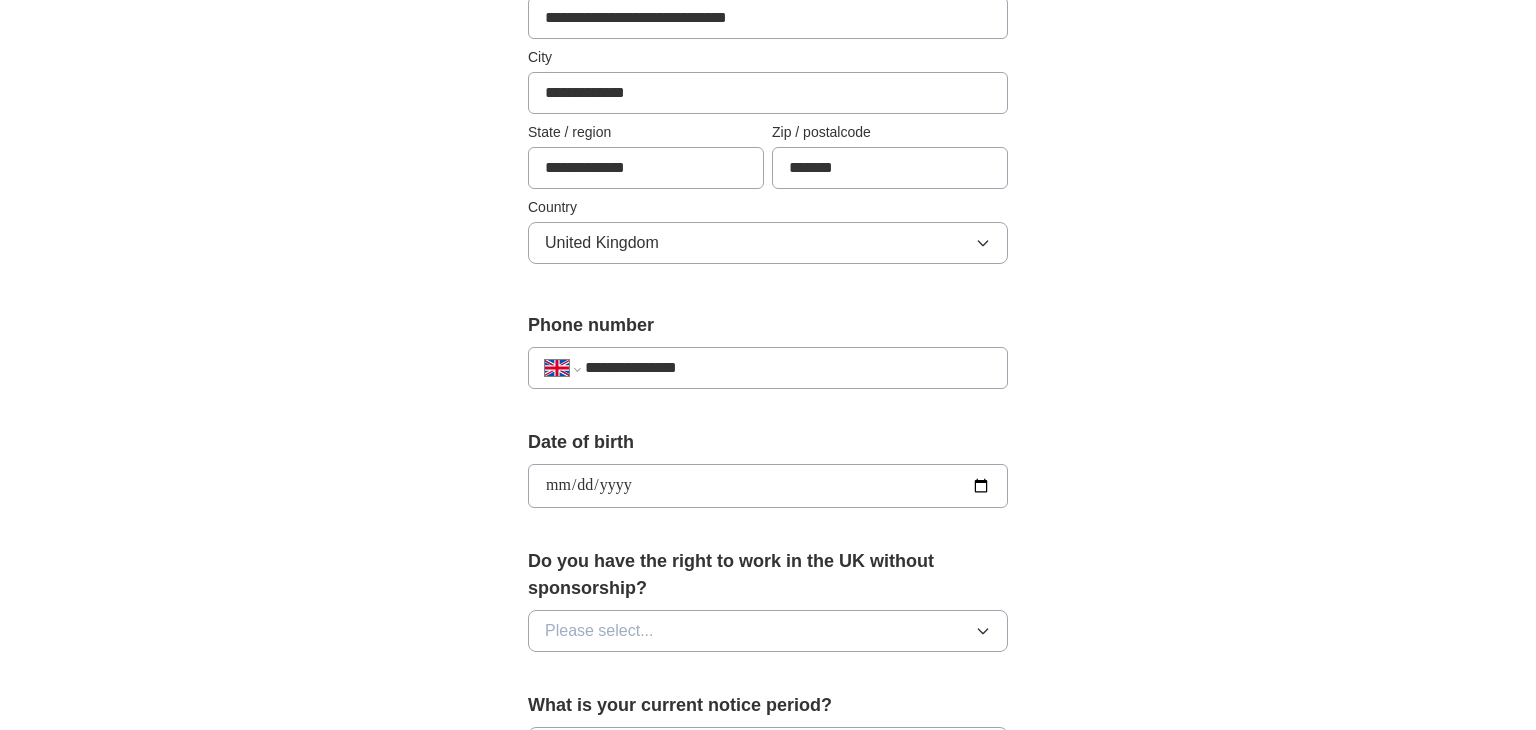 type on "**********" 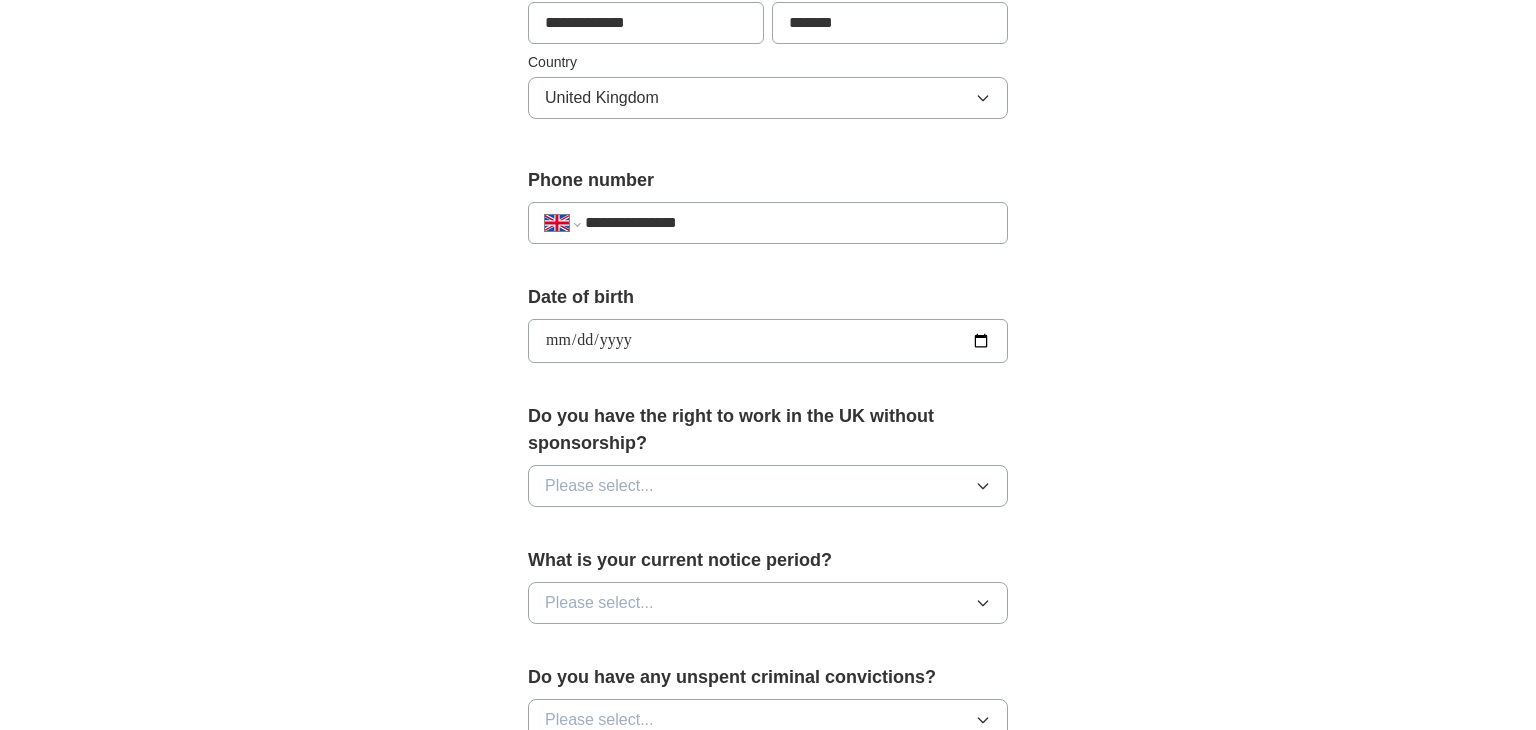 scroll, scrollTop: 651, scrollLeft: 0, axis: vertical 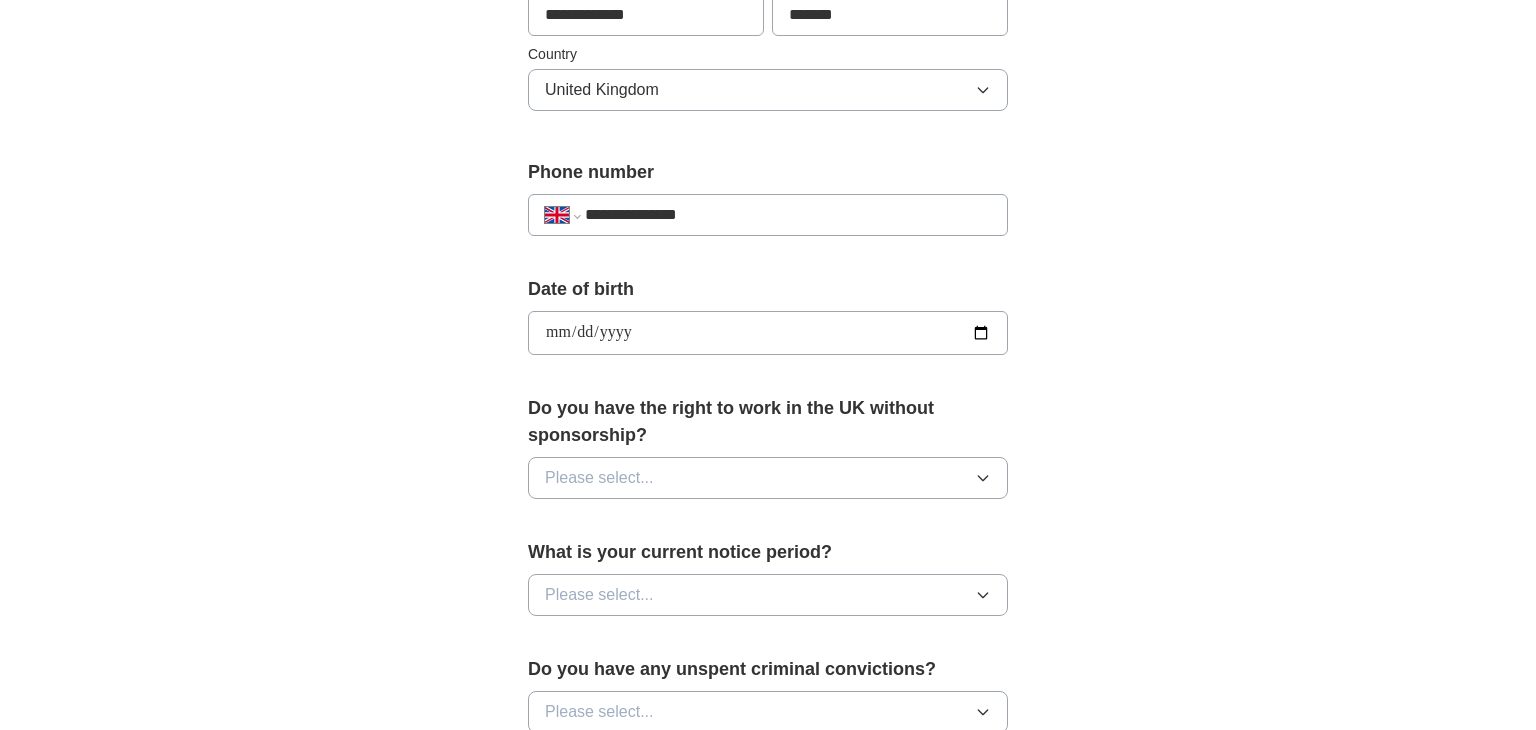 click 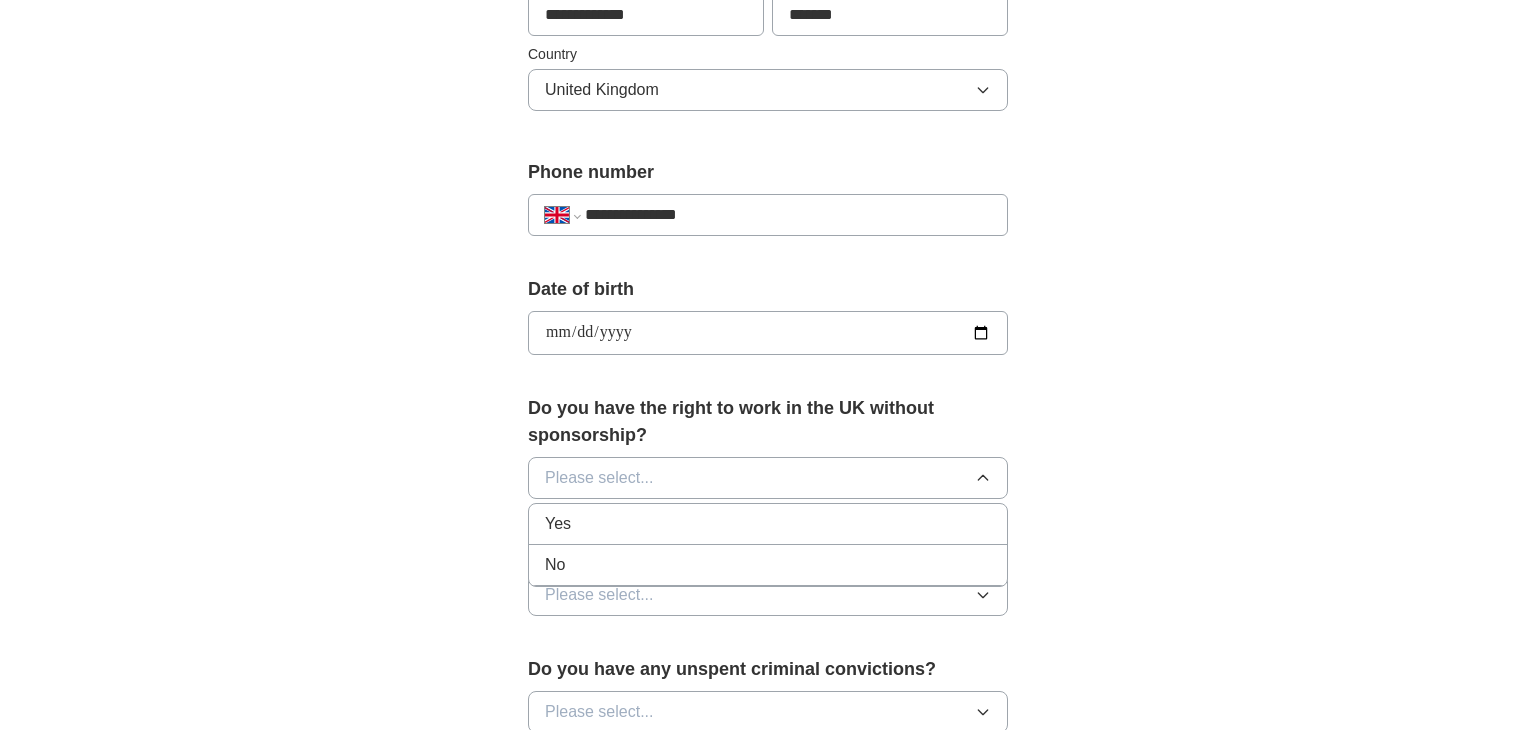 click on "Yes" at bounding box center [768, 524] 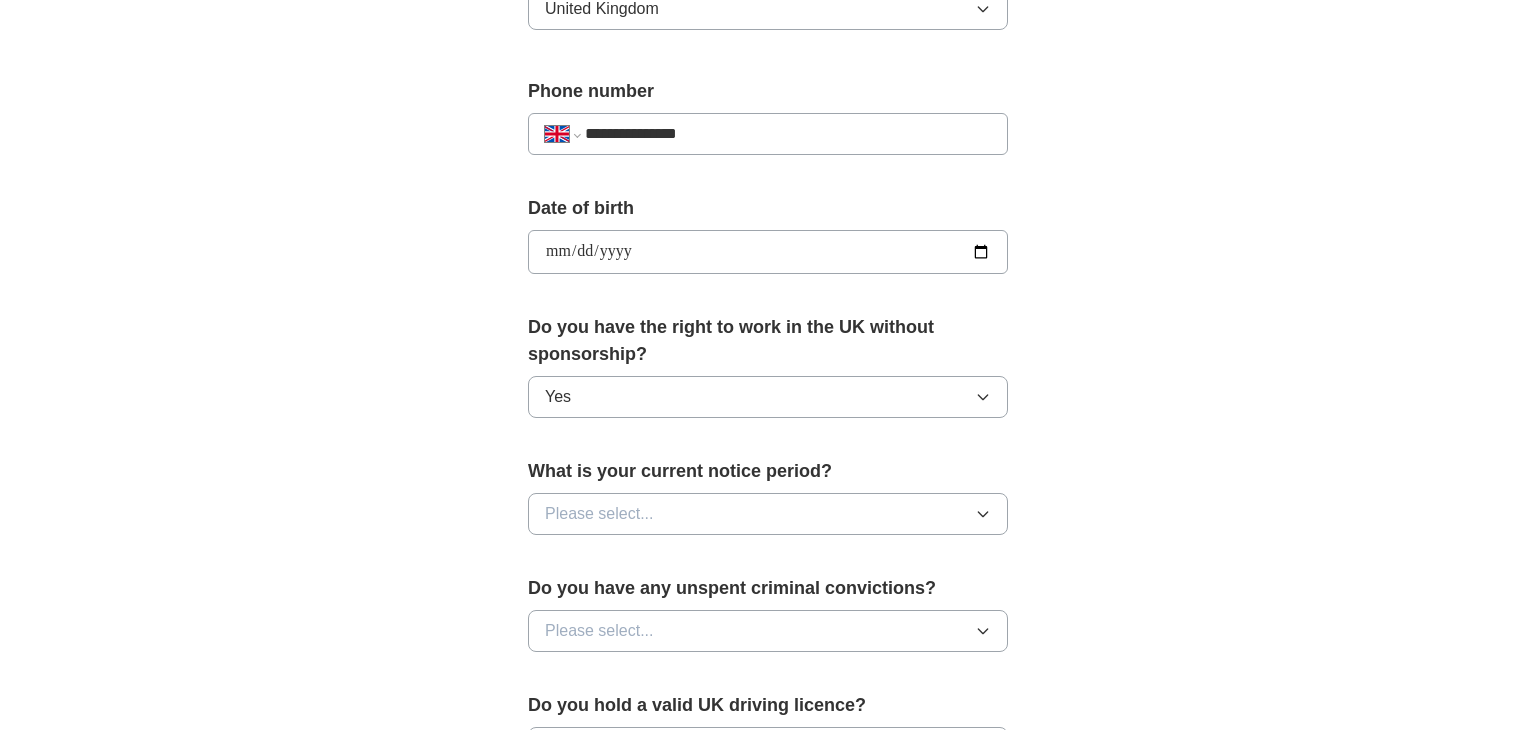 scroll, scrollTop: 736, scrollLeft: 0, axis: vertical 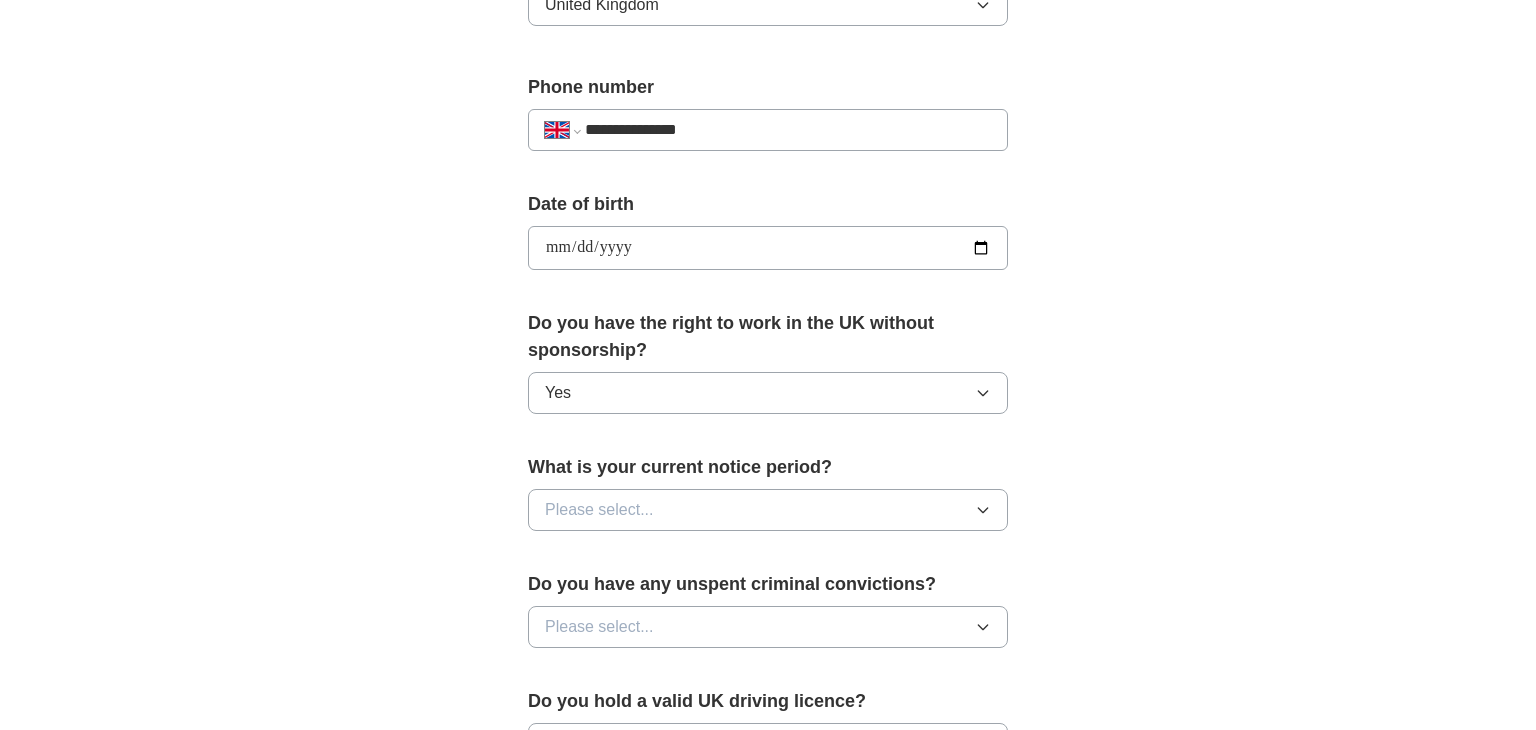 click 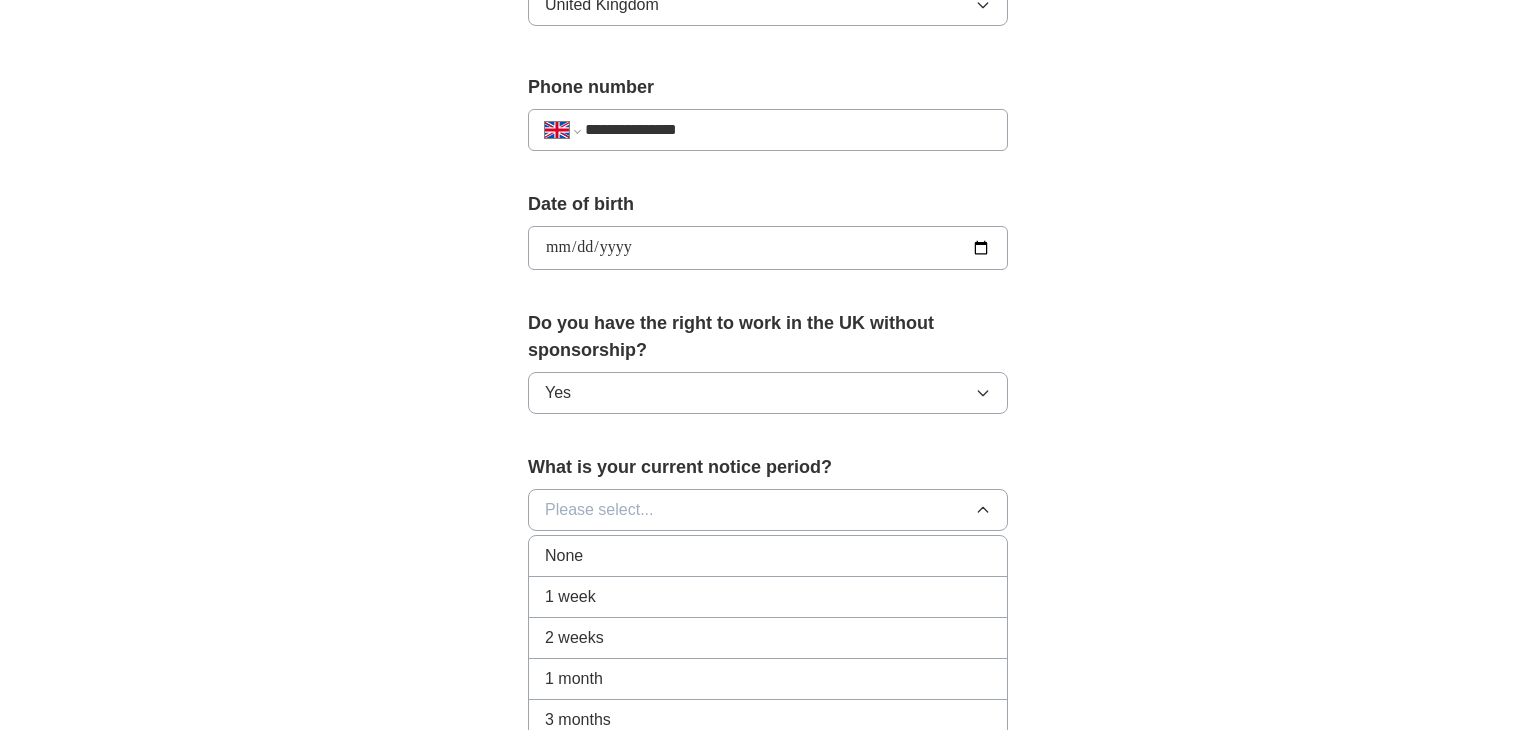 click on "None" at bounding box center [768, 556] 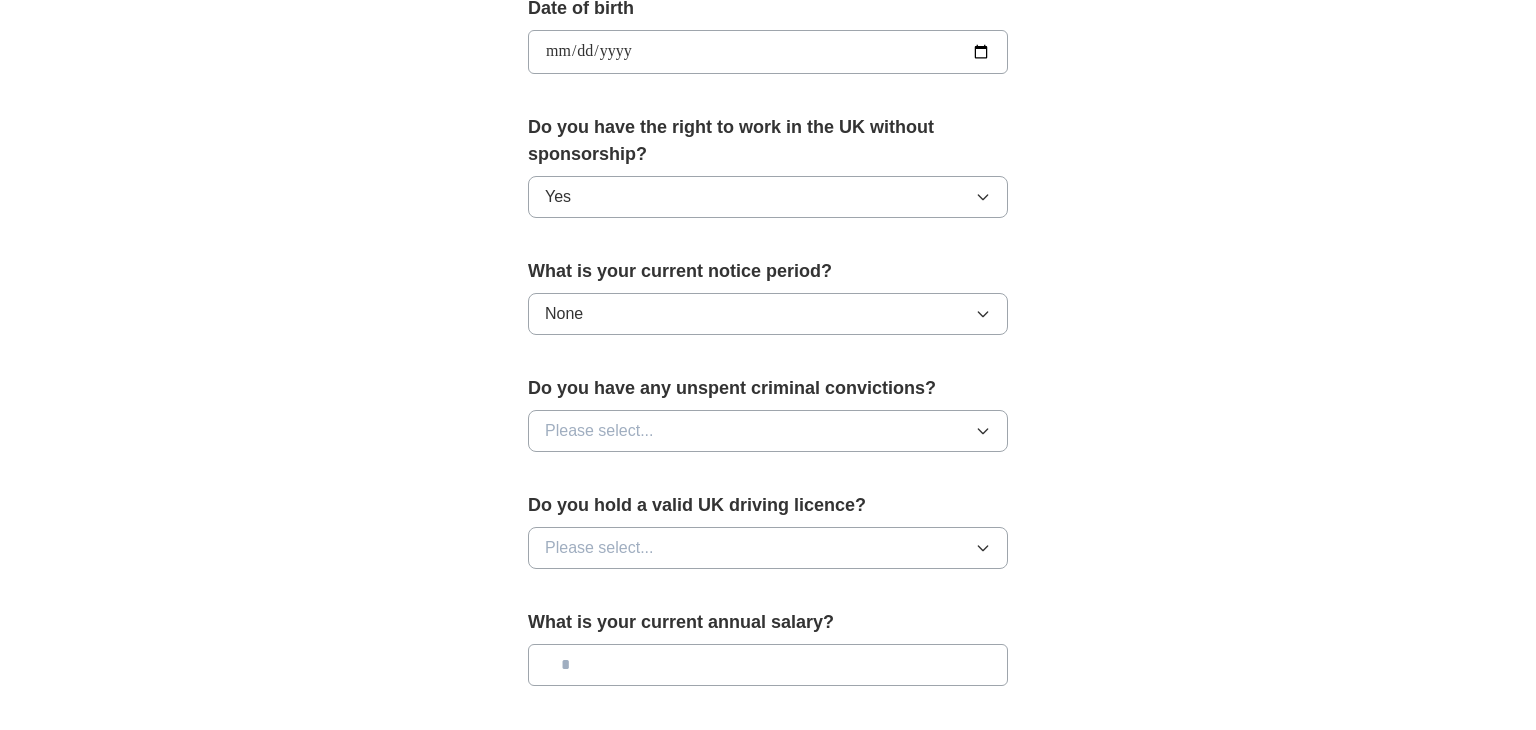 scroll, scrollTop: 934, scrollLeft: 0, axis: vertical 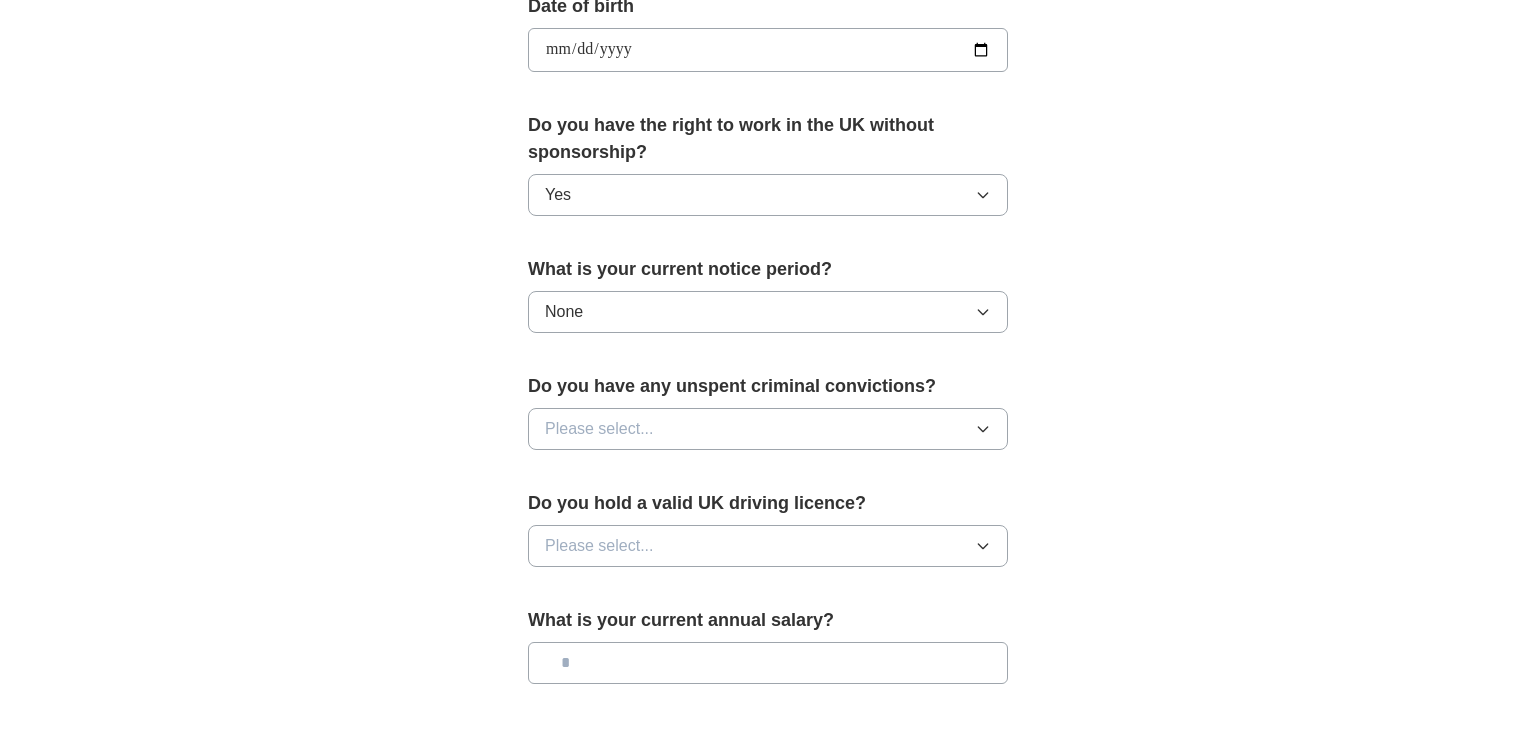 click 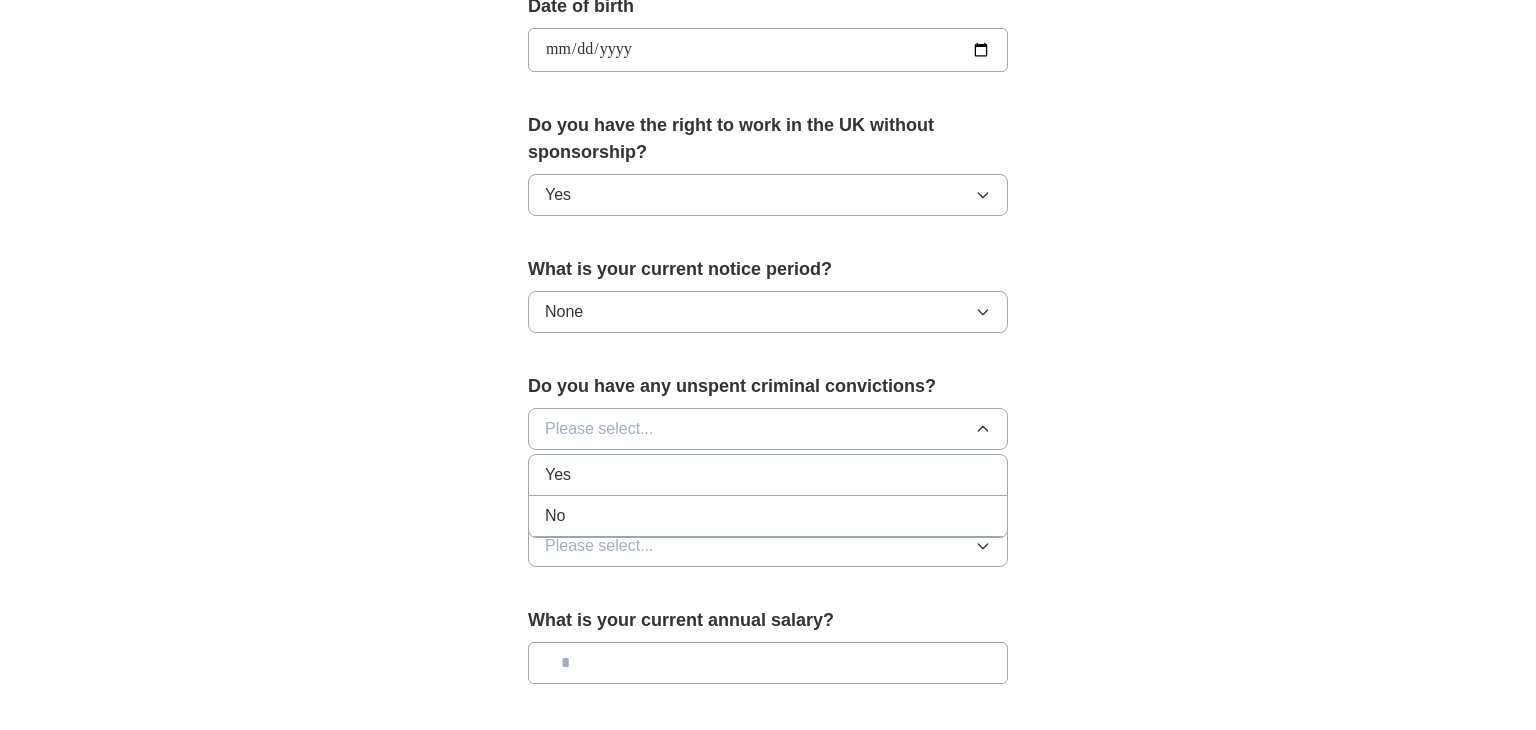 click on "No" at bounding box center [768, 516] 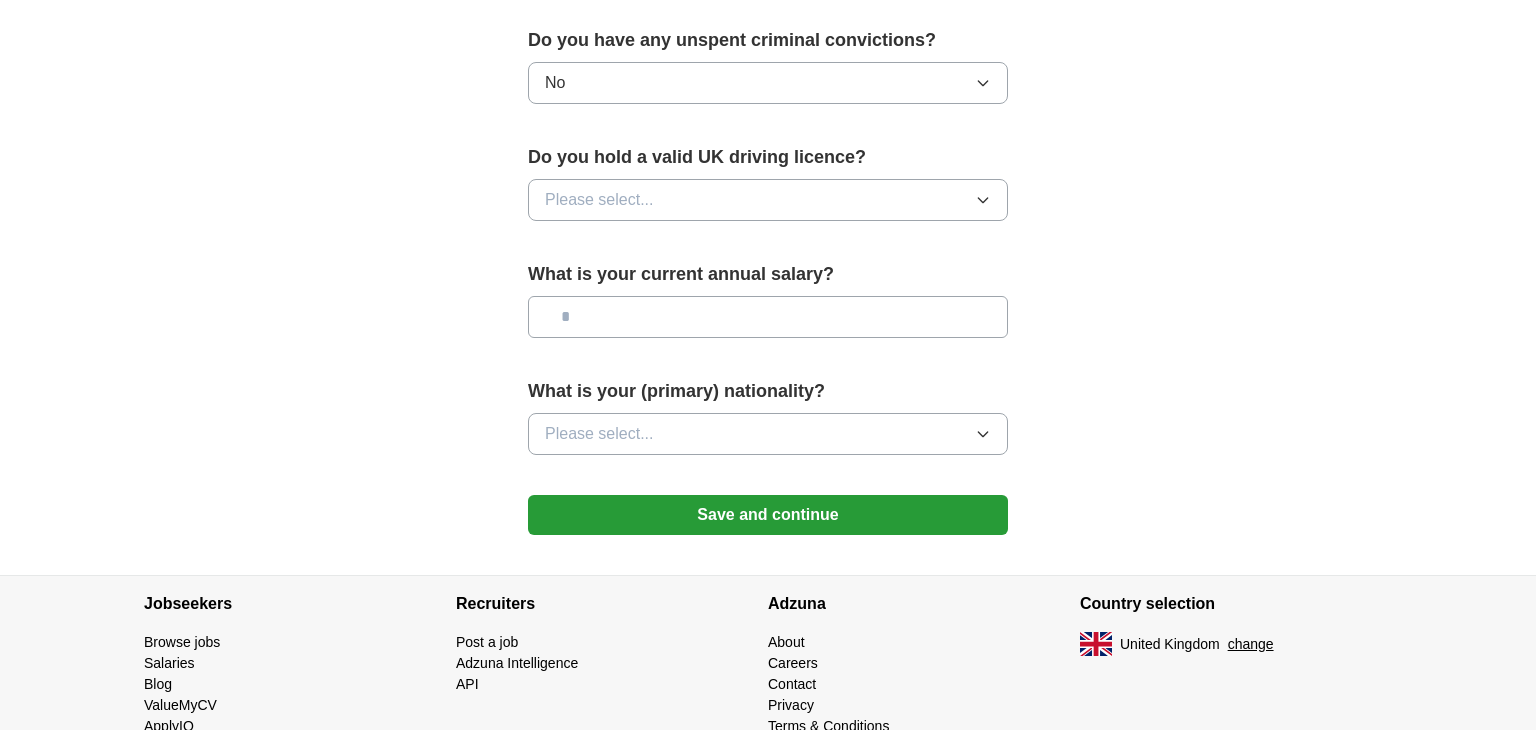 scroll, scrollTop: 1286, scrollLeft: 0, axis: vertical 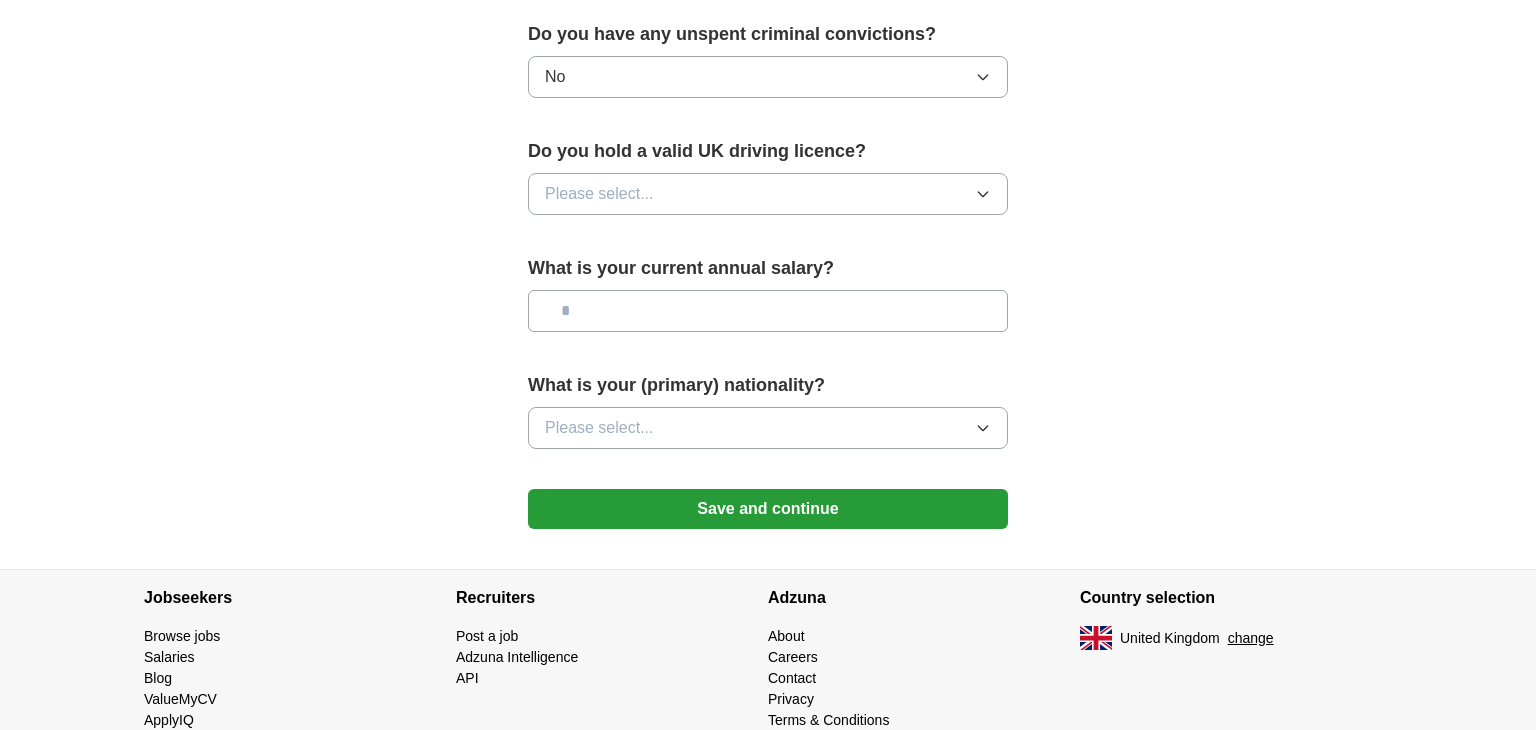 click 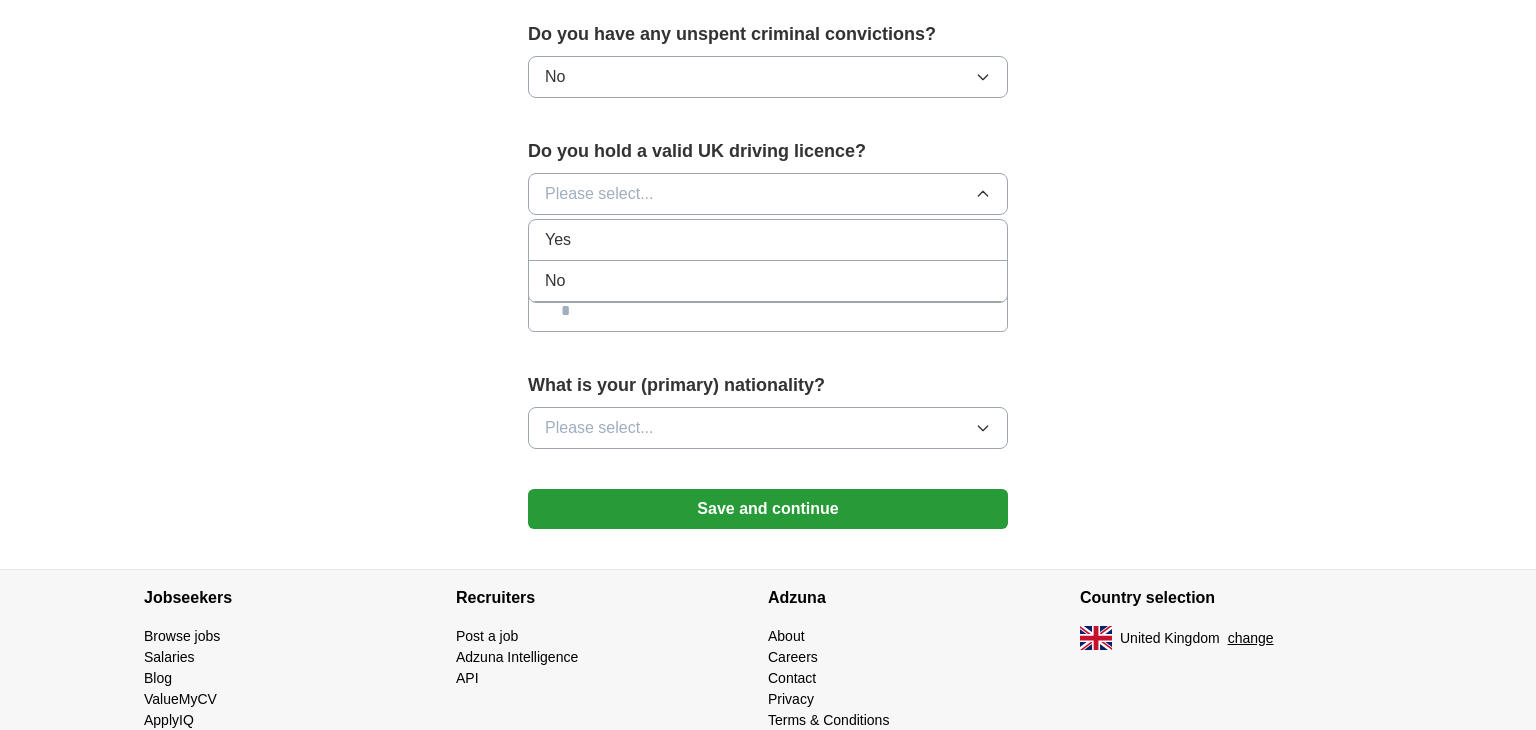 click on "Yes" at bounding box center (768, 240) 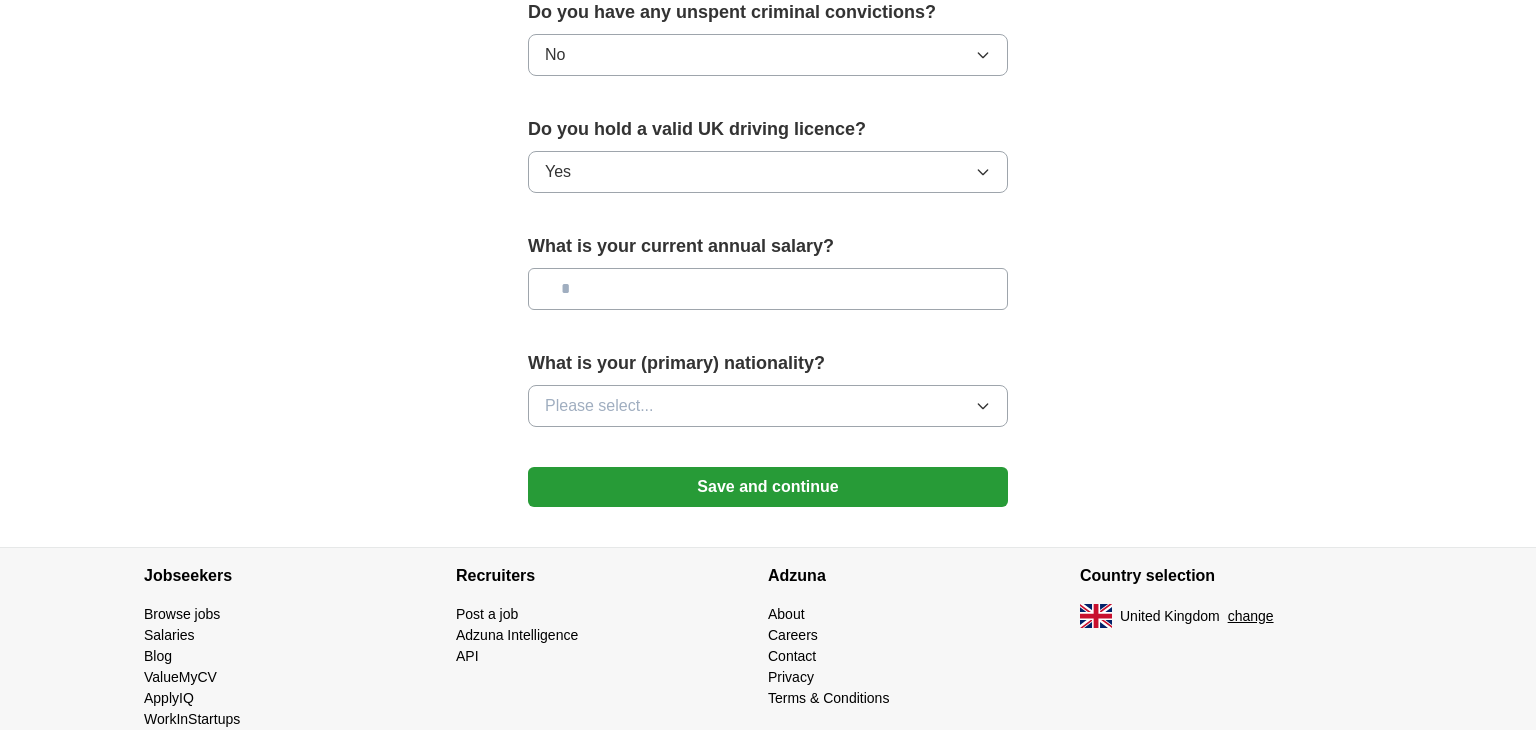 scroll, scrollTop: 1316, scrollLeft: 0, axis: vertical 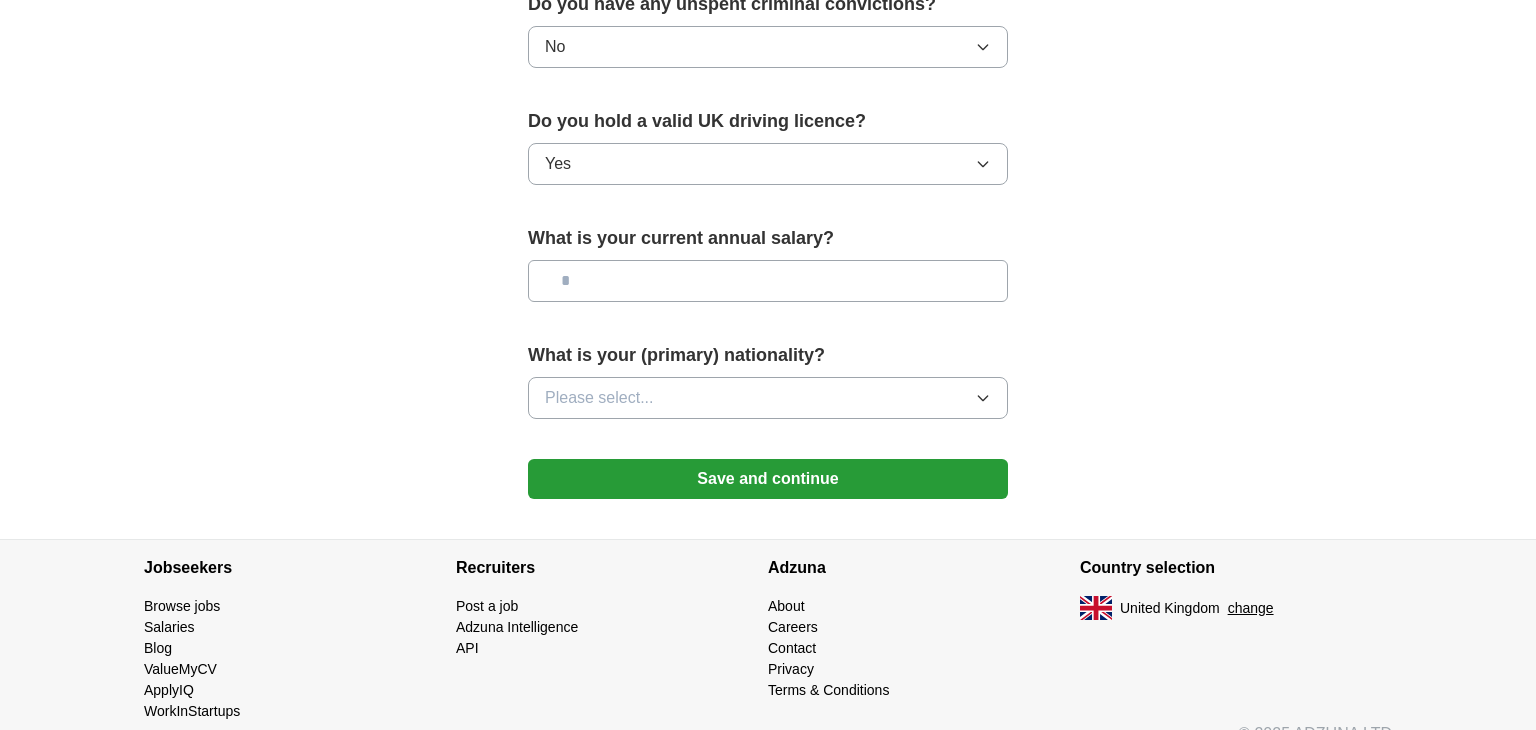 click 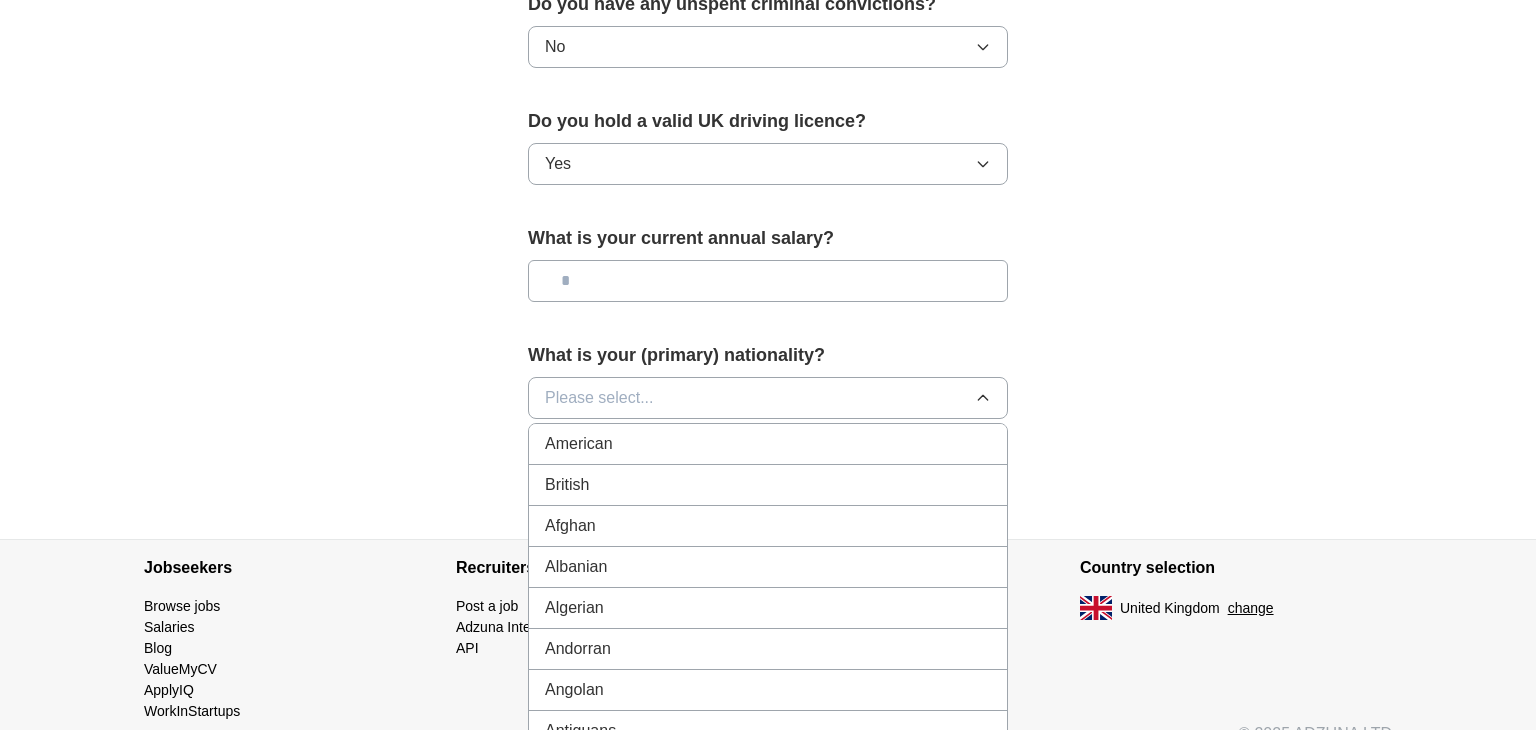 click on "British" at bounding box center [768, 485] 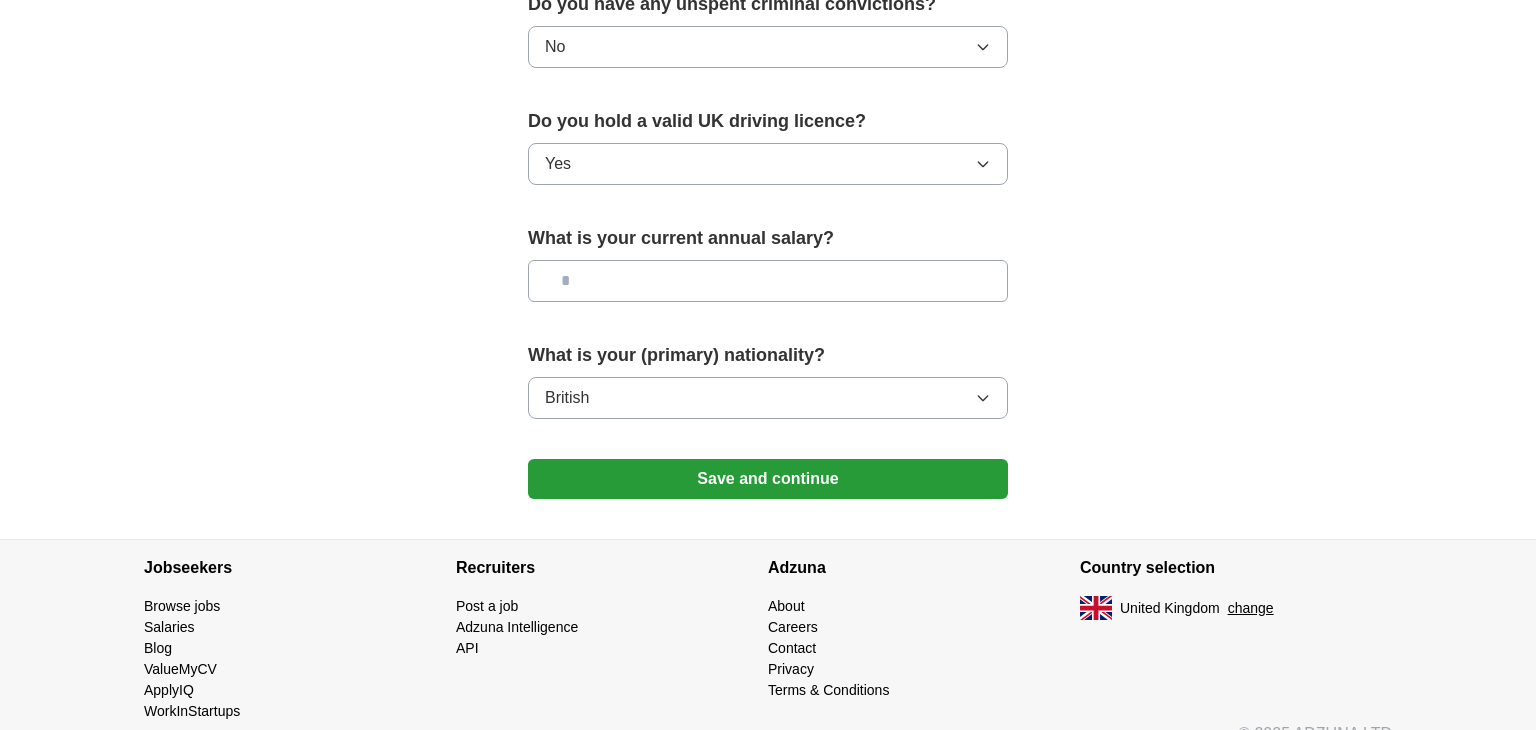 click on "Save and continue" at bounding box center [768, 479] 